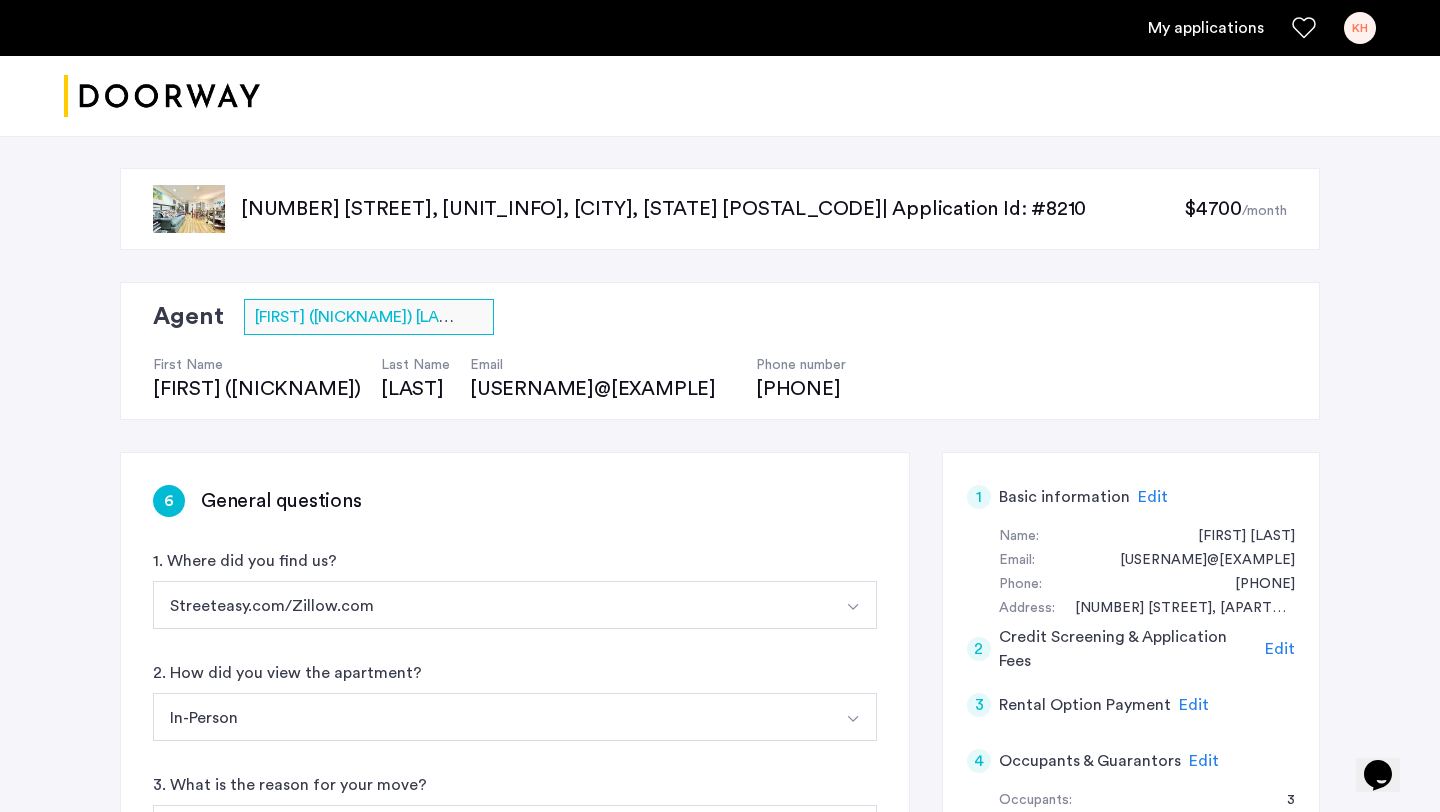 scroll, scrollTop: 377, scrollLeft: 0, axis: vertical 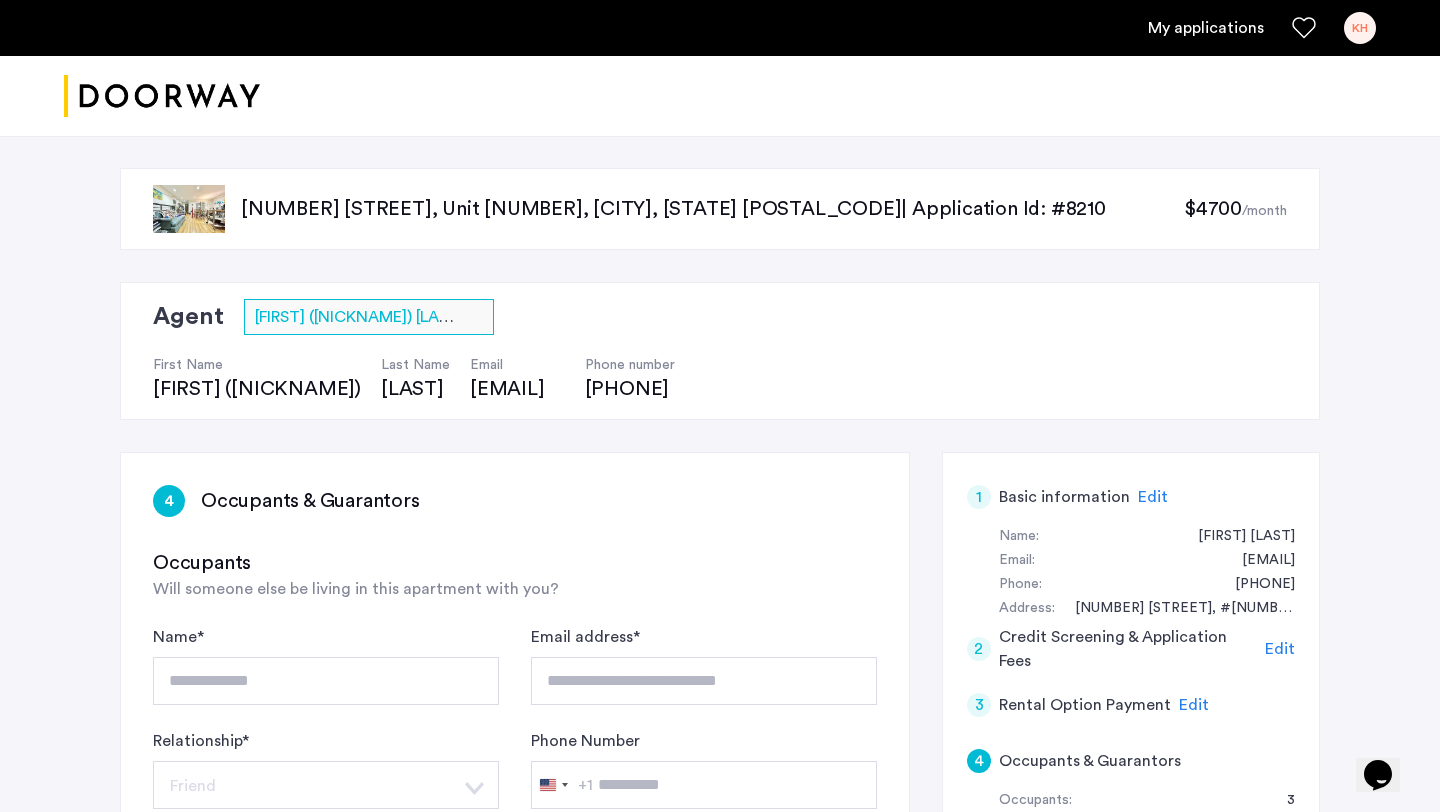 click on "My applications" at bounding box center [1206, 28] 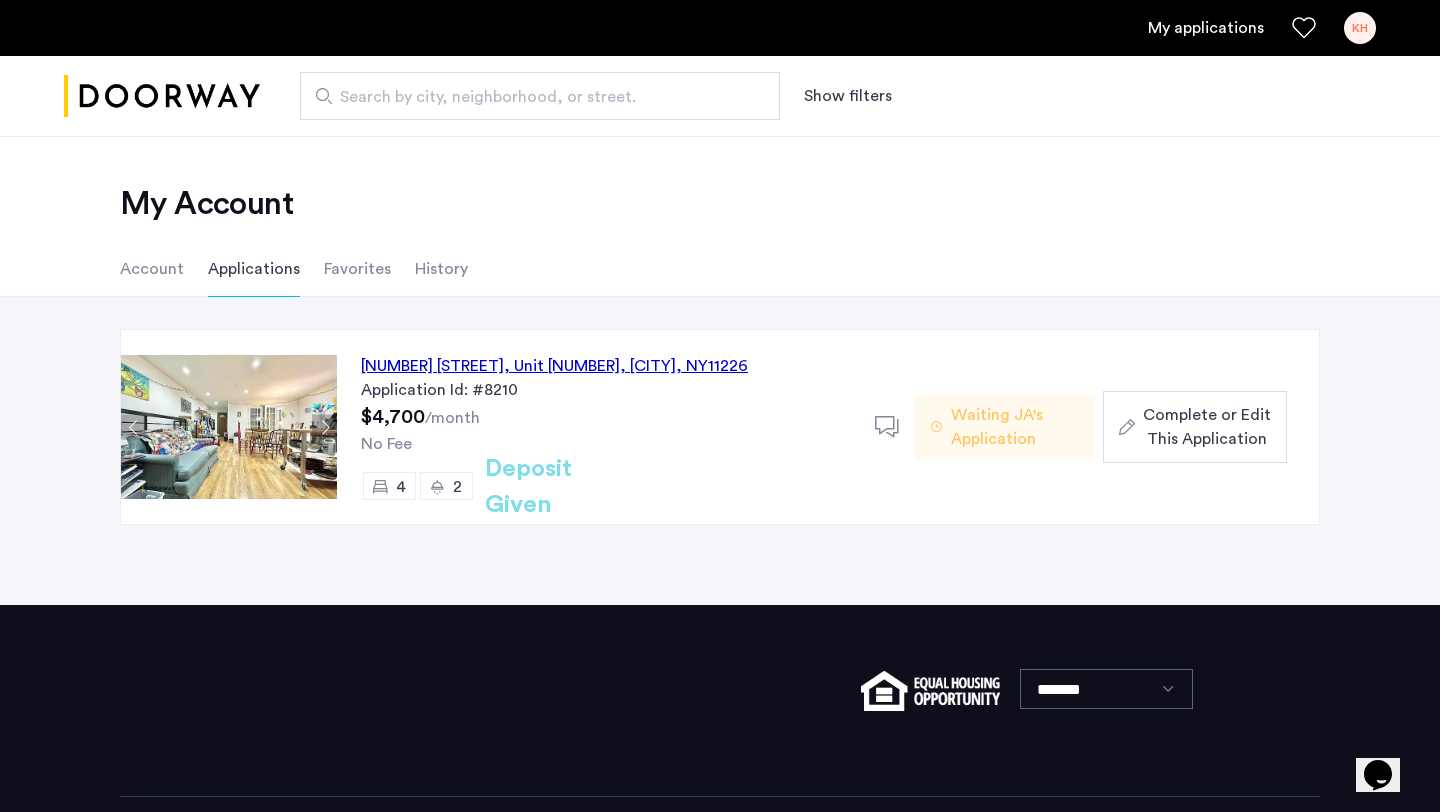 click on "My applications" at bounding box center [1206, 28] 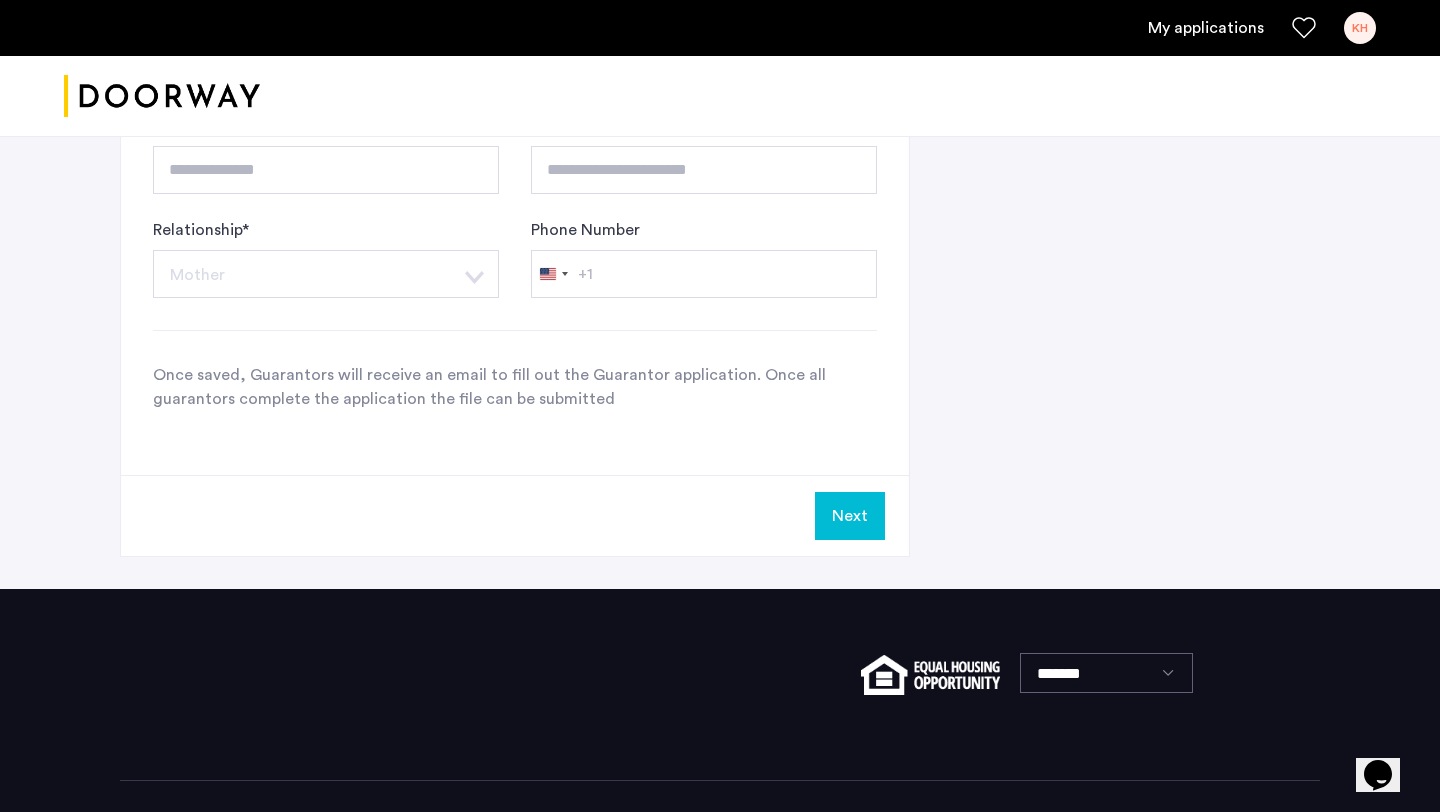 scroll, scrollTop: 2341, scrollLeft: 0, axis: vertical 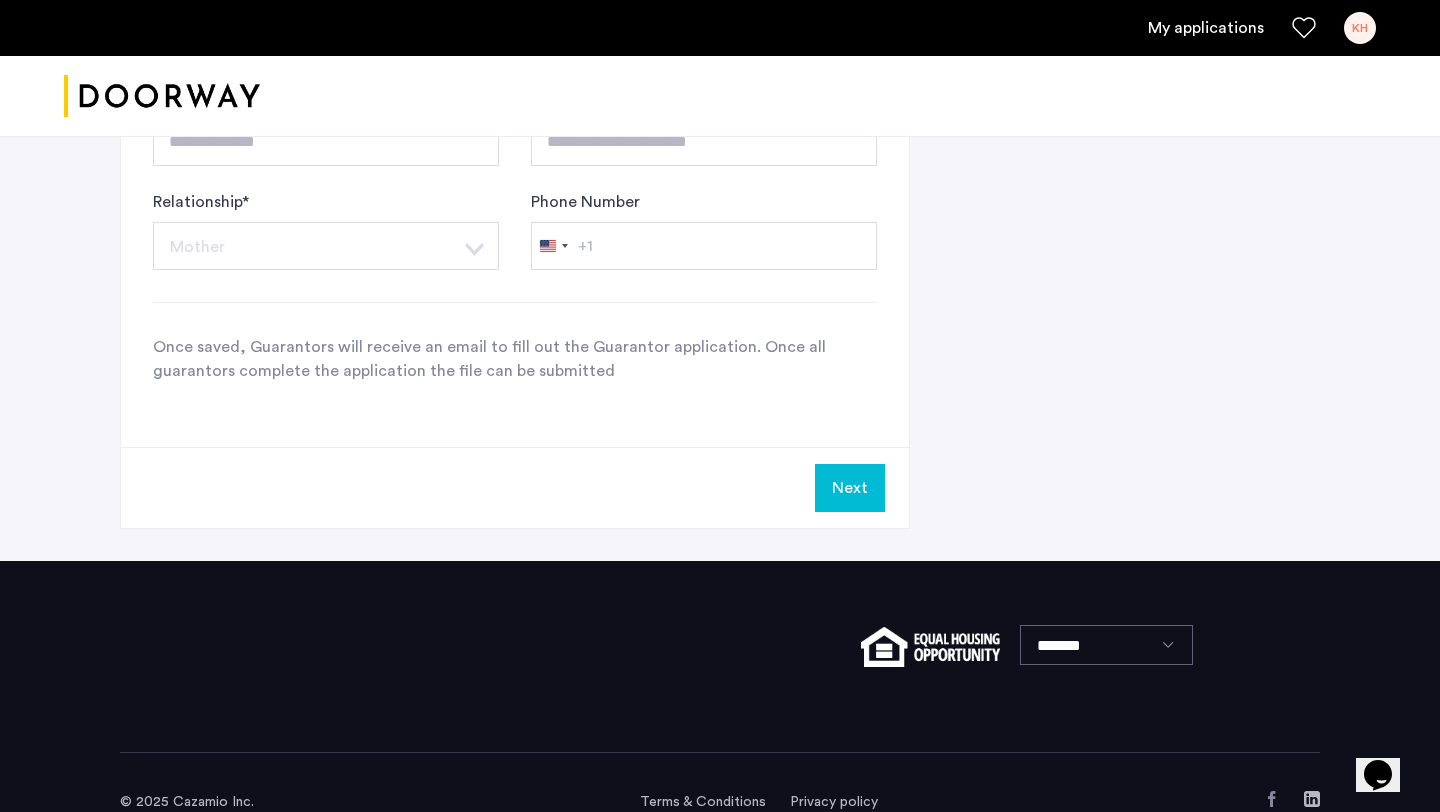 click on "Next" 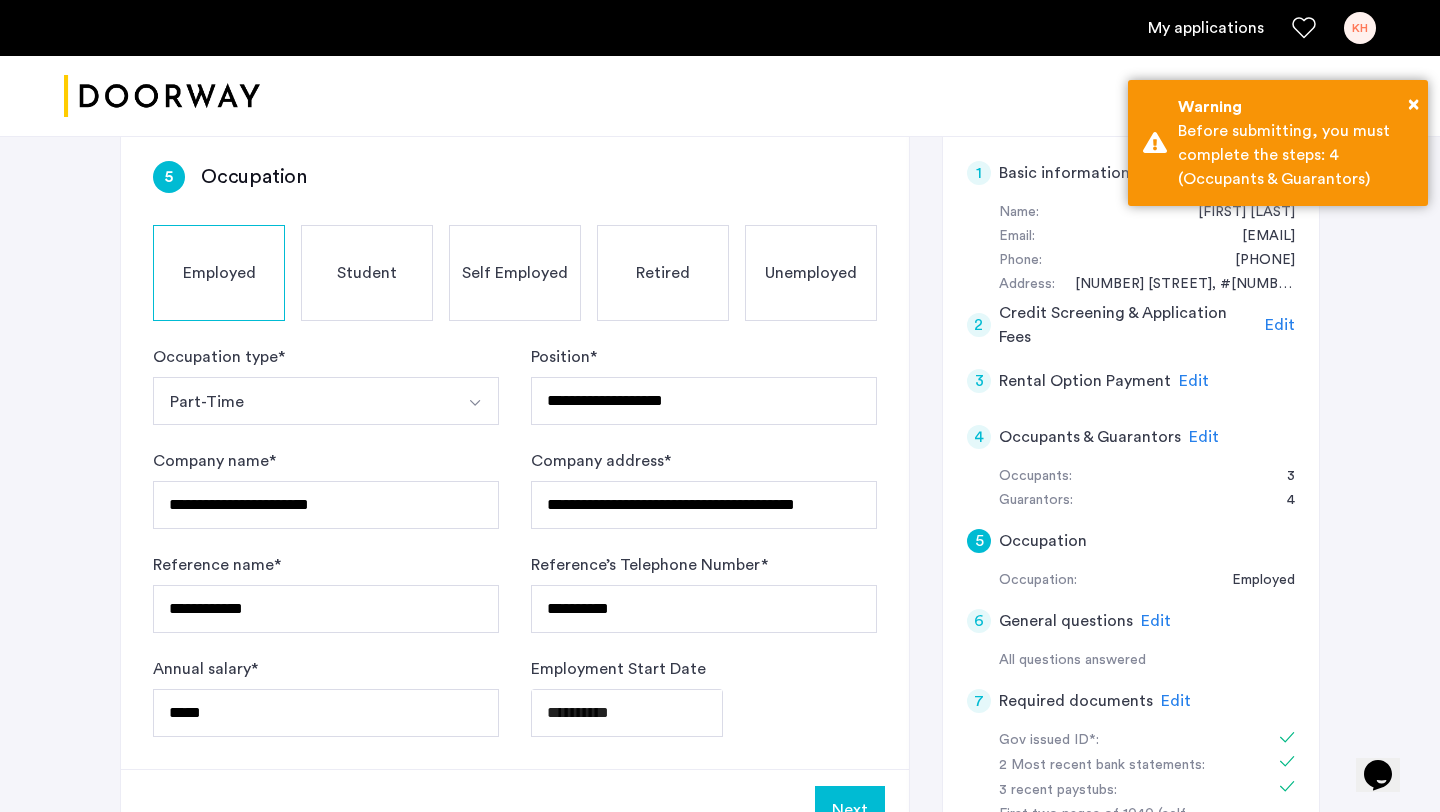 scroll, scrollTop: 955, scrollLeft: 0, axis: vertical 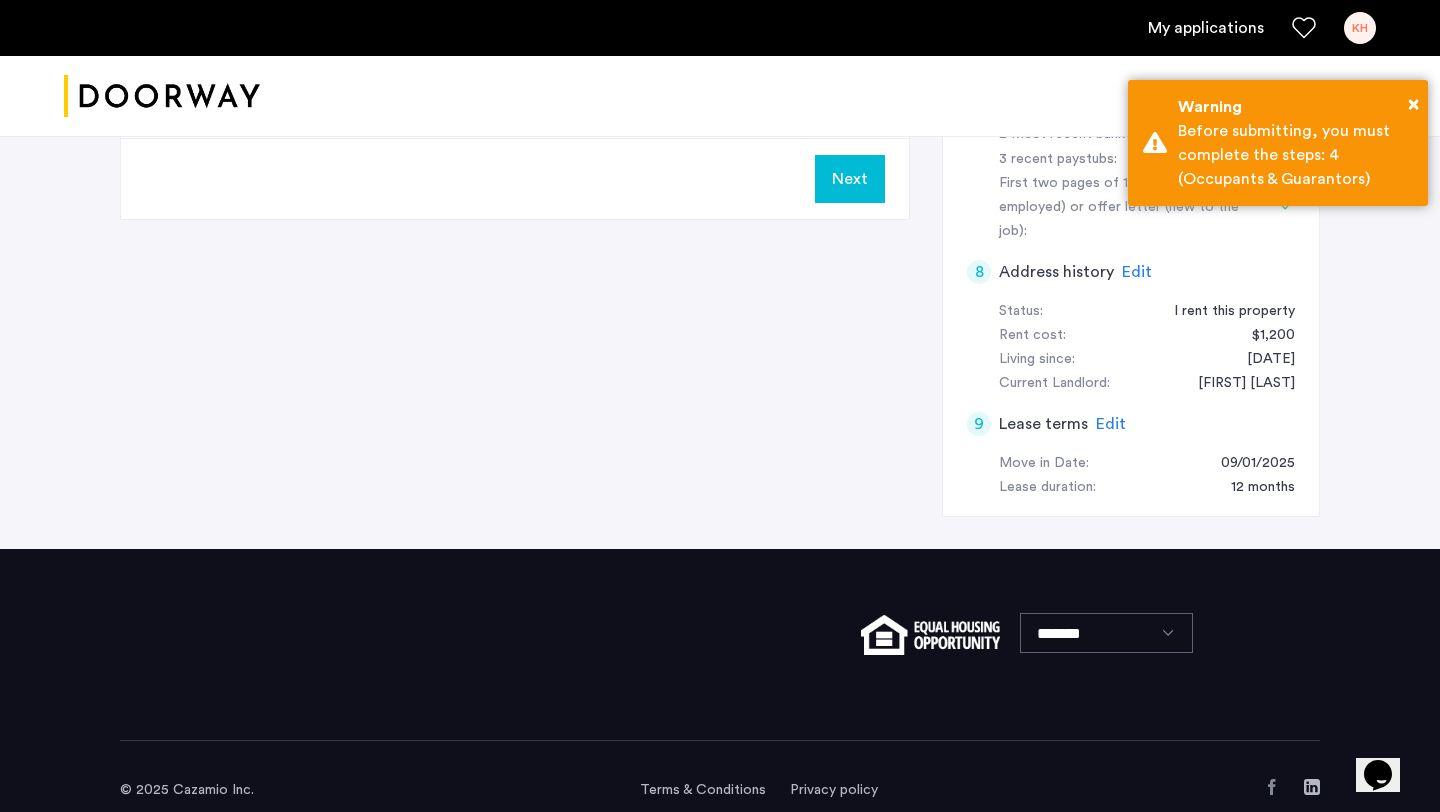click on "Next" 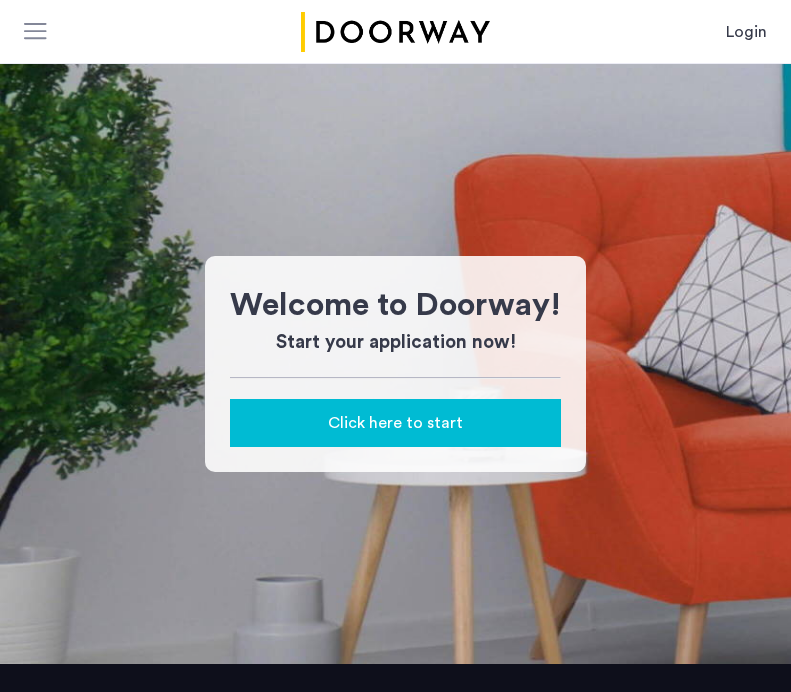 scroll, scrollTop: 0, scrollLeft: 0, axis: both 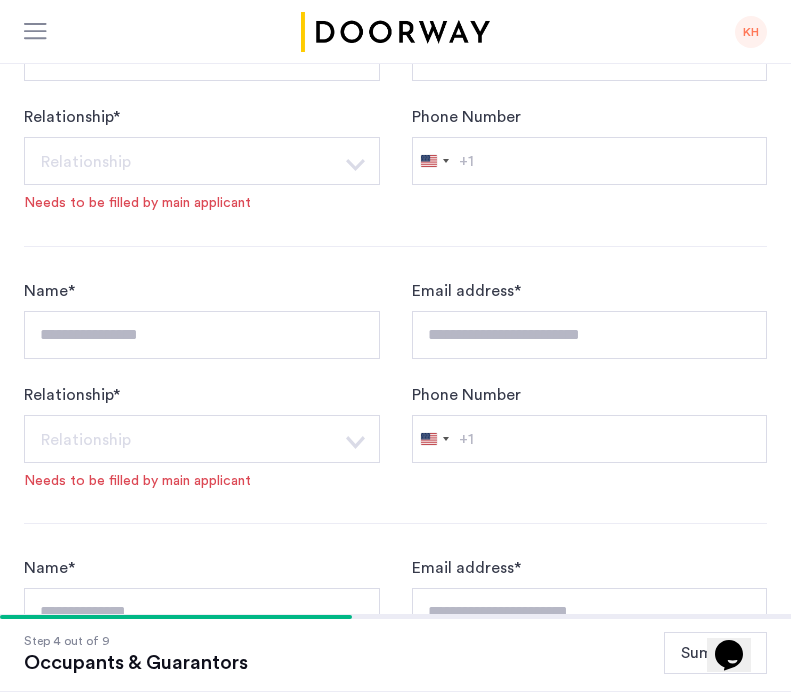 click on "Needs to be filled by main applicant" 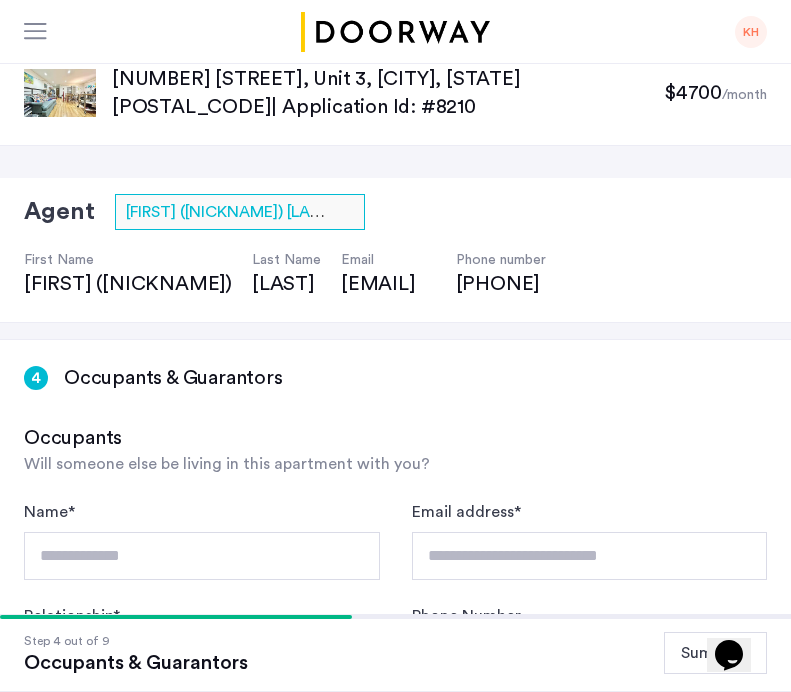 scroll, scrollTop: 17, scrollLeft: 0, axis: vertical 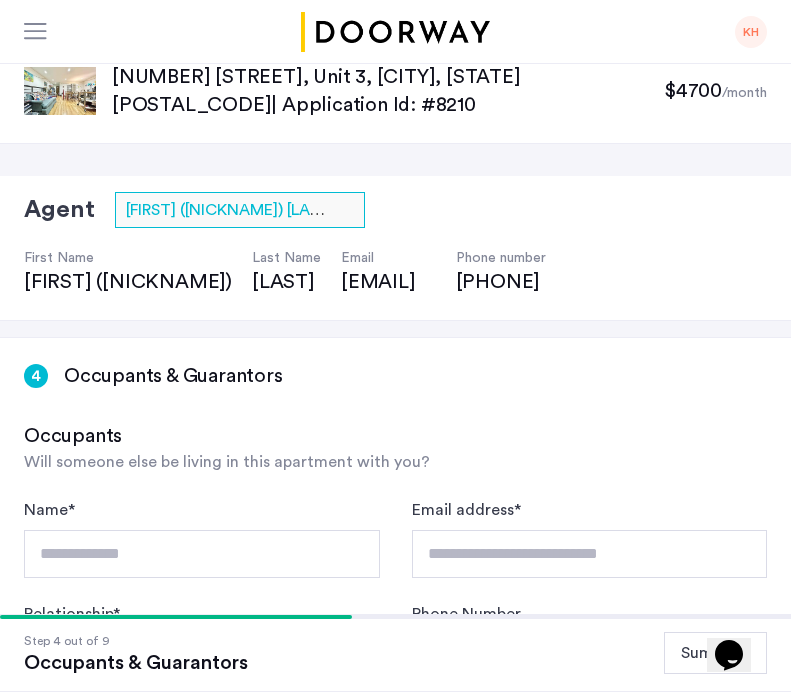 click on "KH" 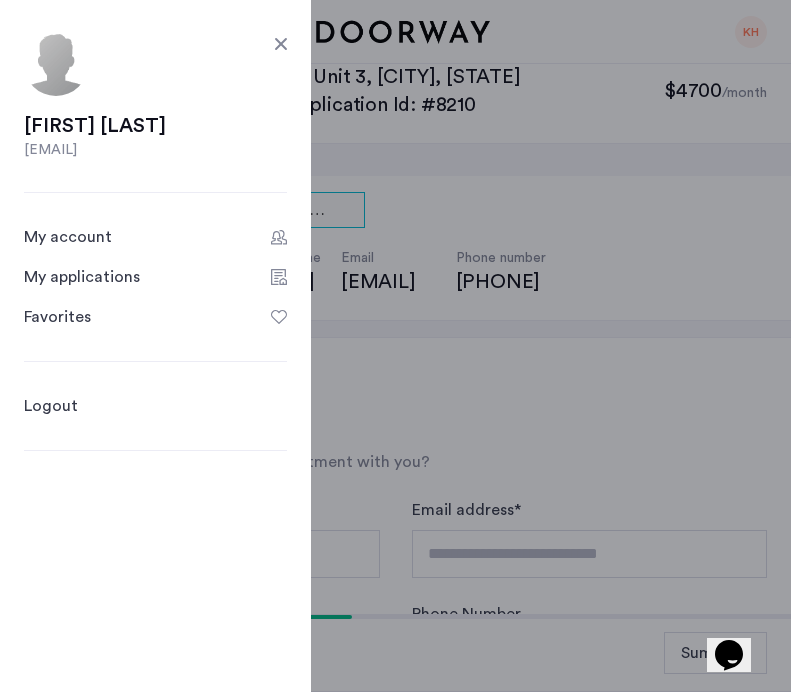 click on "Logout" 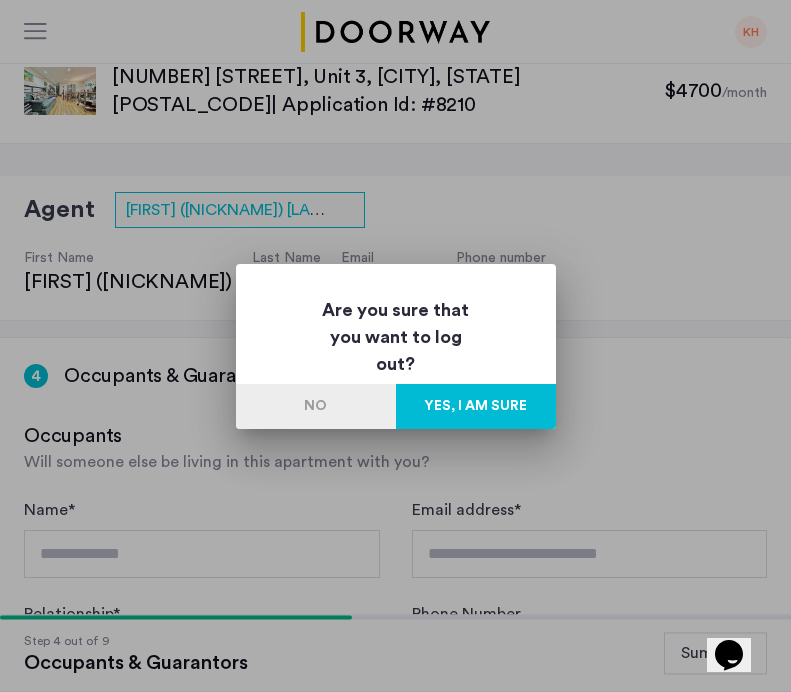scroll, scrollTop: 0, scrollLeft: 0, axis: both 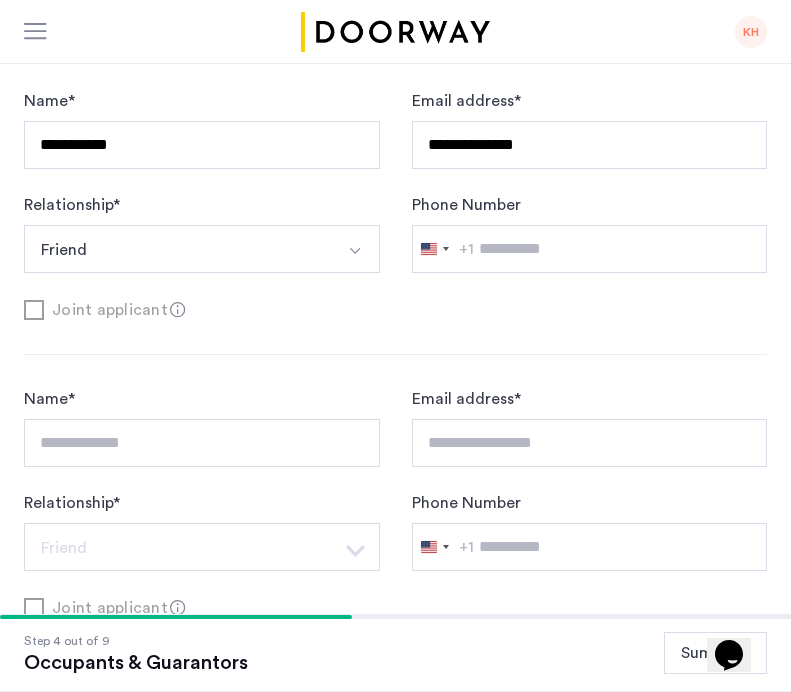 click 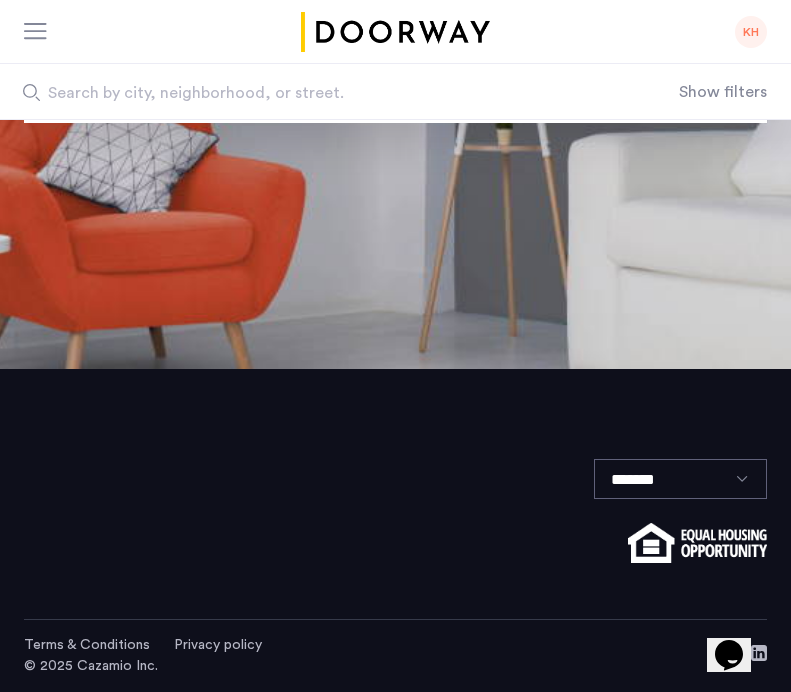 scroll, scrollTop: 0, scrollLeft: 0, axis: both 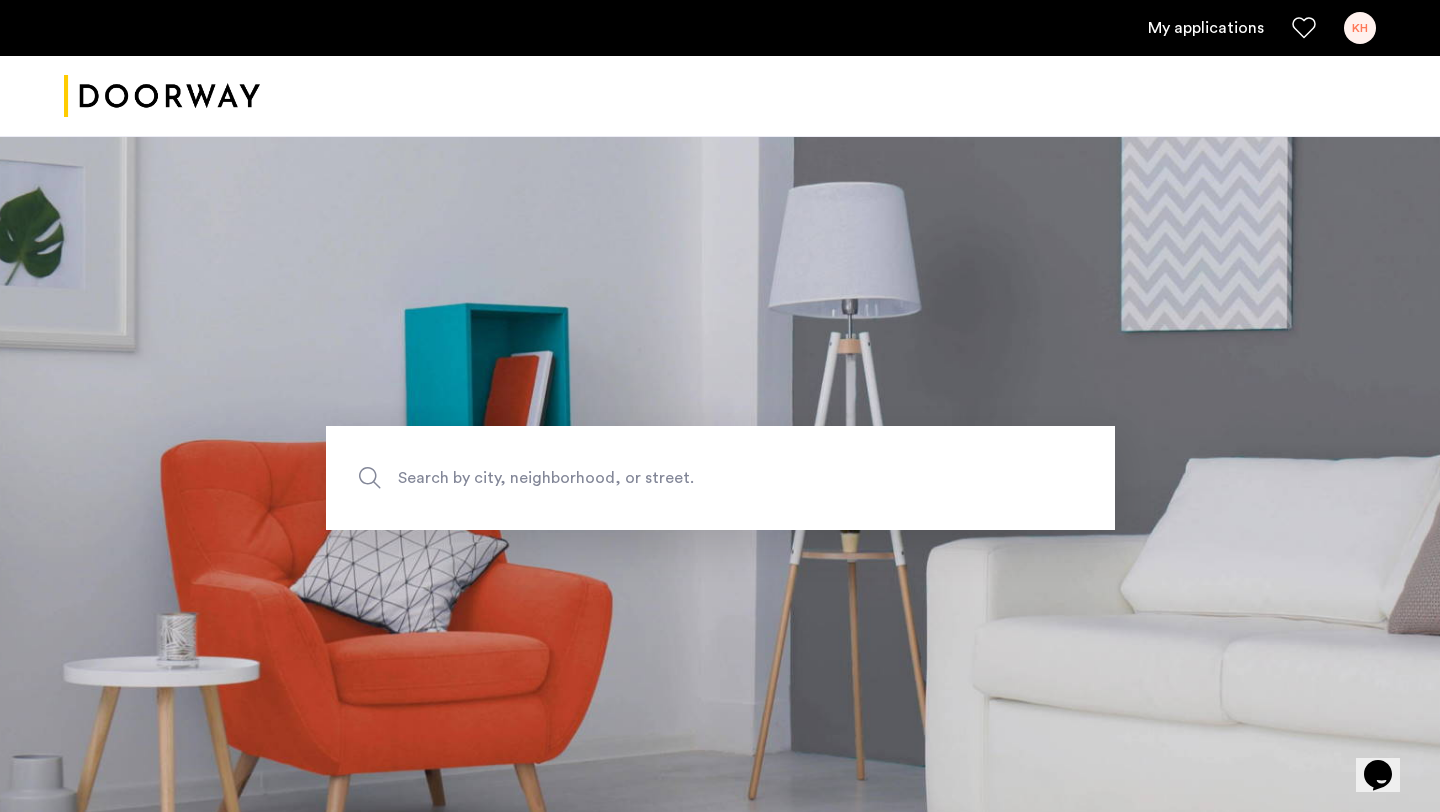 click on "KH" at bounding box center (1360, 28) 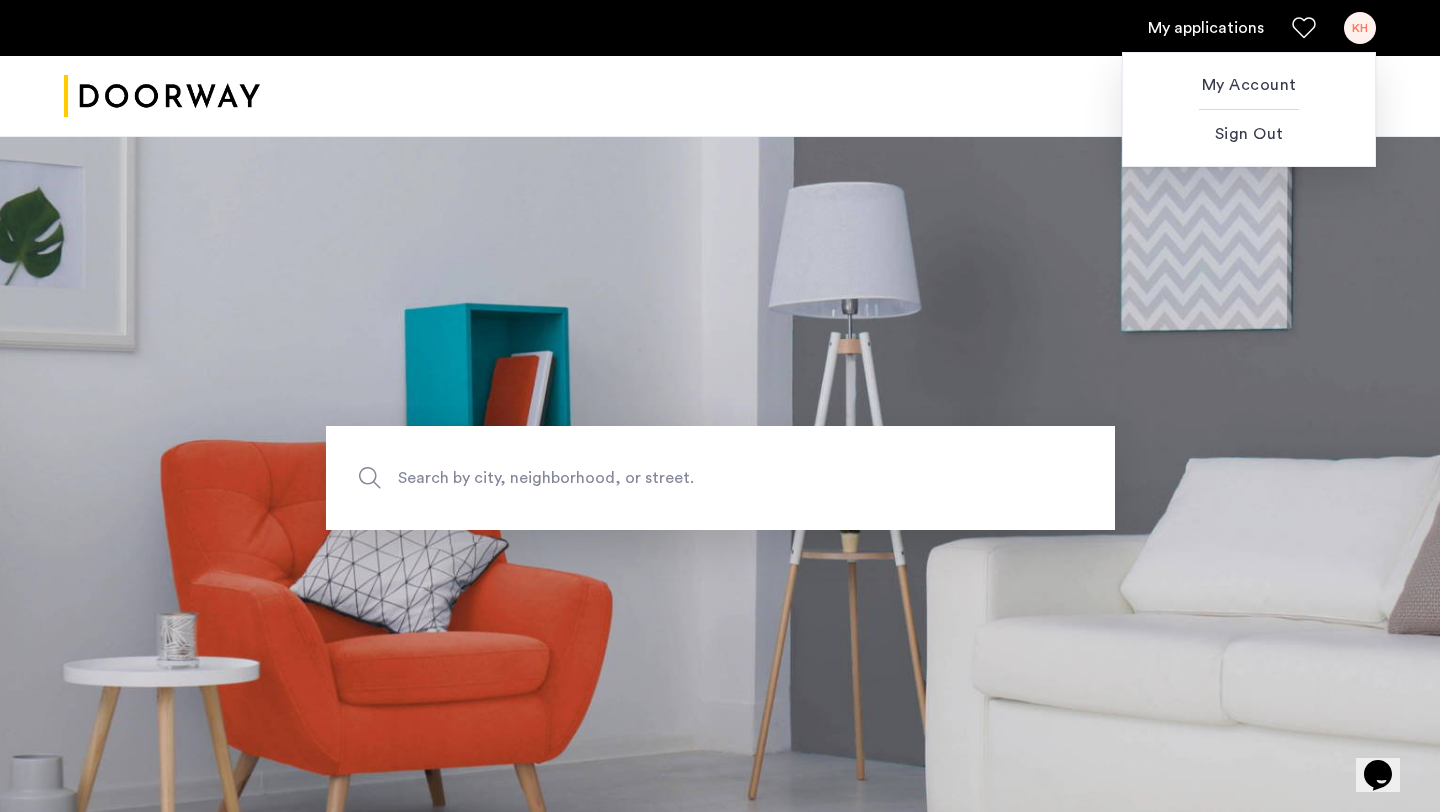 click on "My Account Sign Out" at bounding box center (1249, 105) 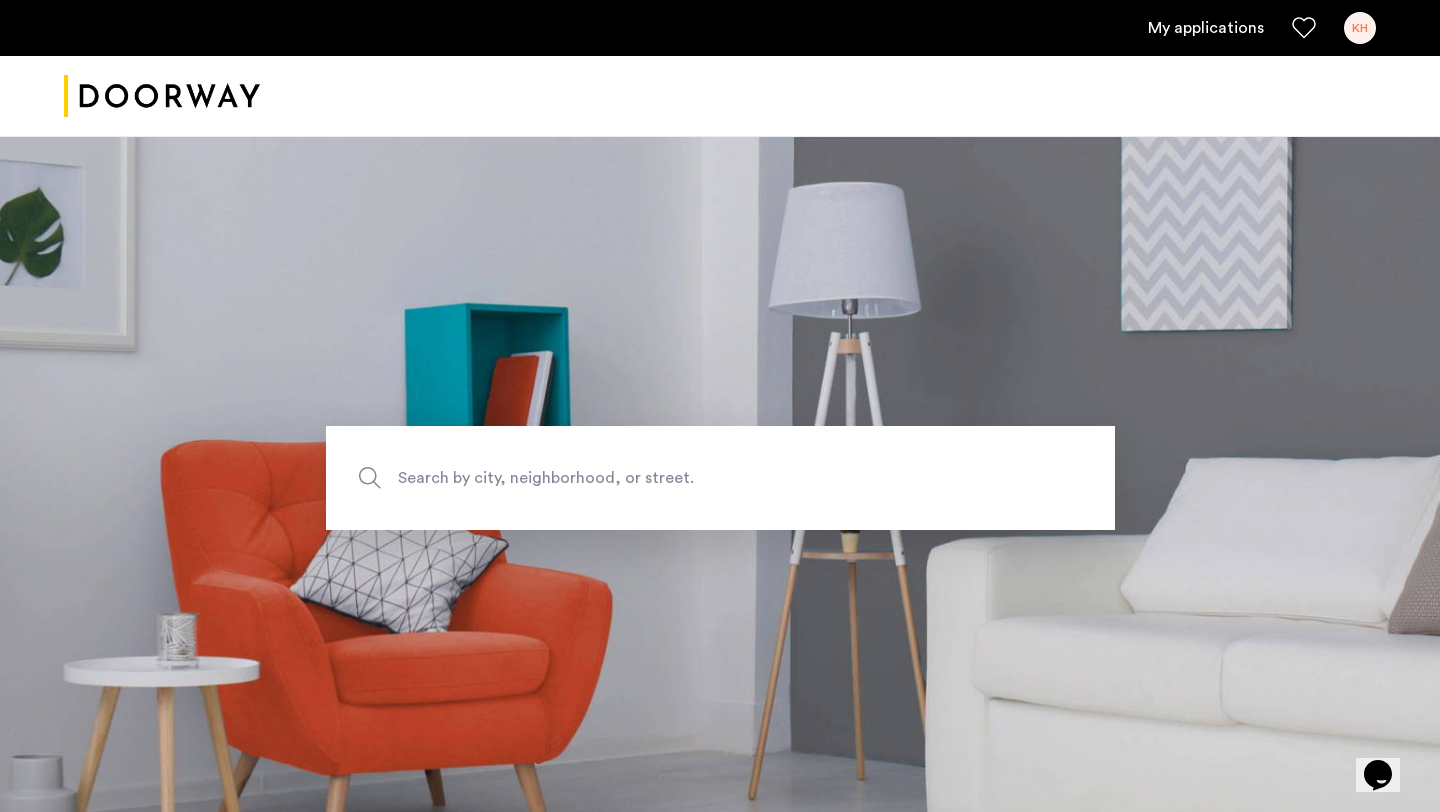 click on "My applications" at bounding box center (1206, 28) 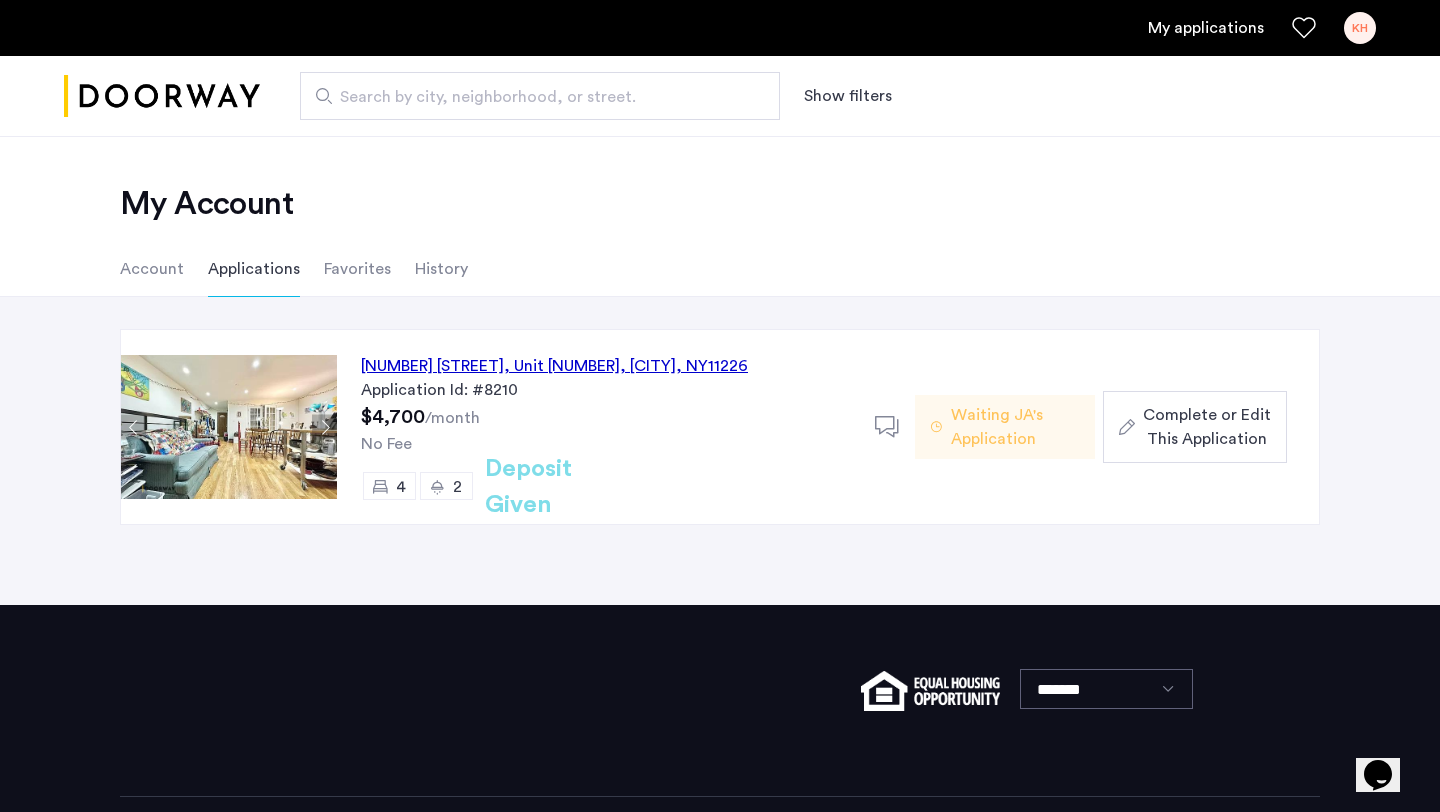 click on "Complete or Edit This Application" 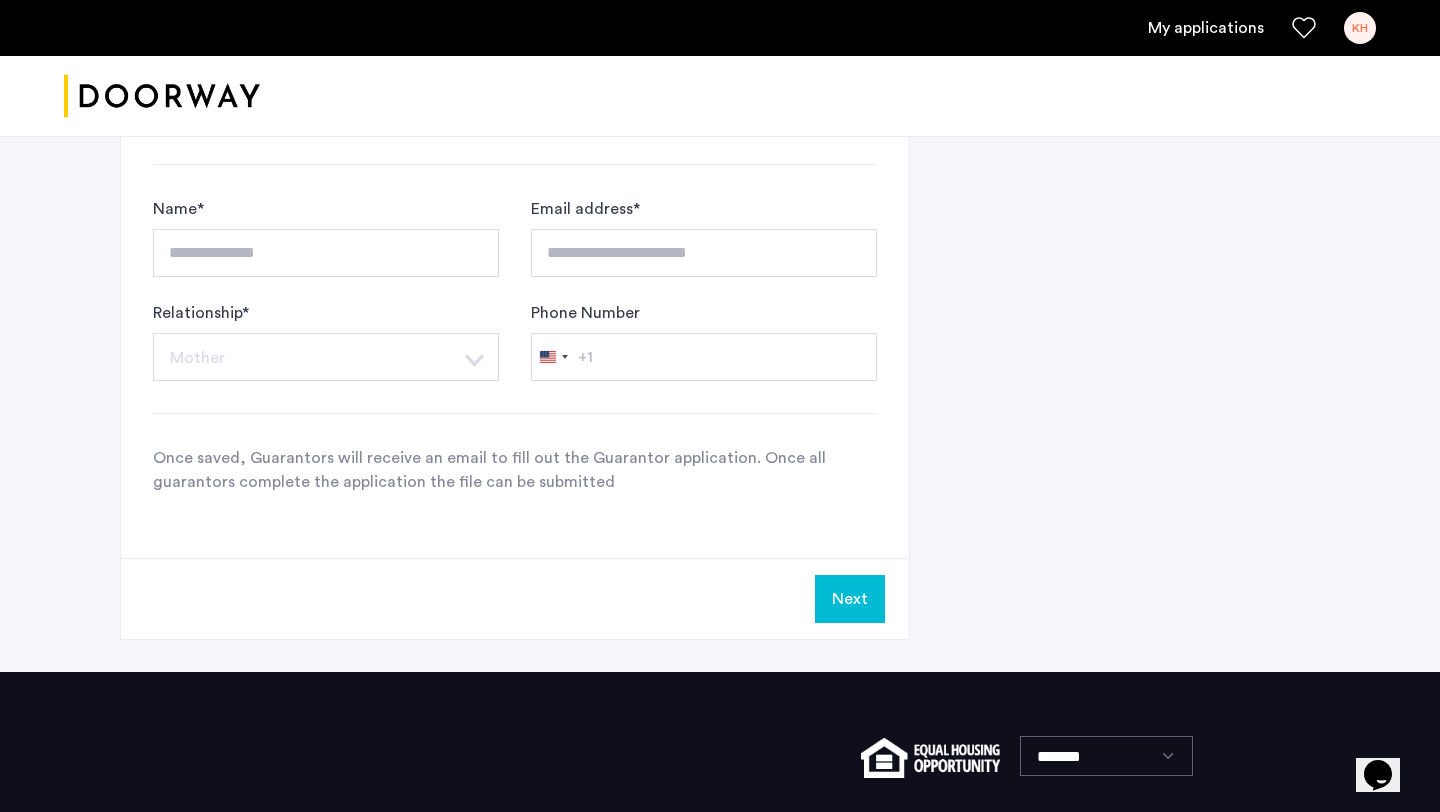 scroll, scrollTop: 2382, scrollLeft: 0, axis: vertical 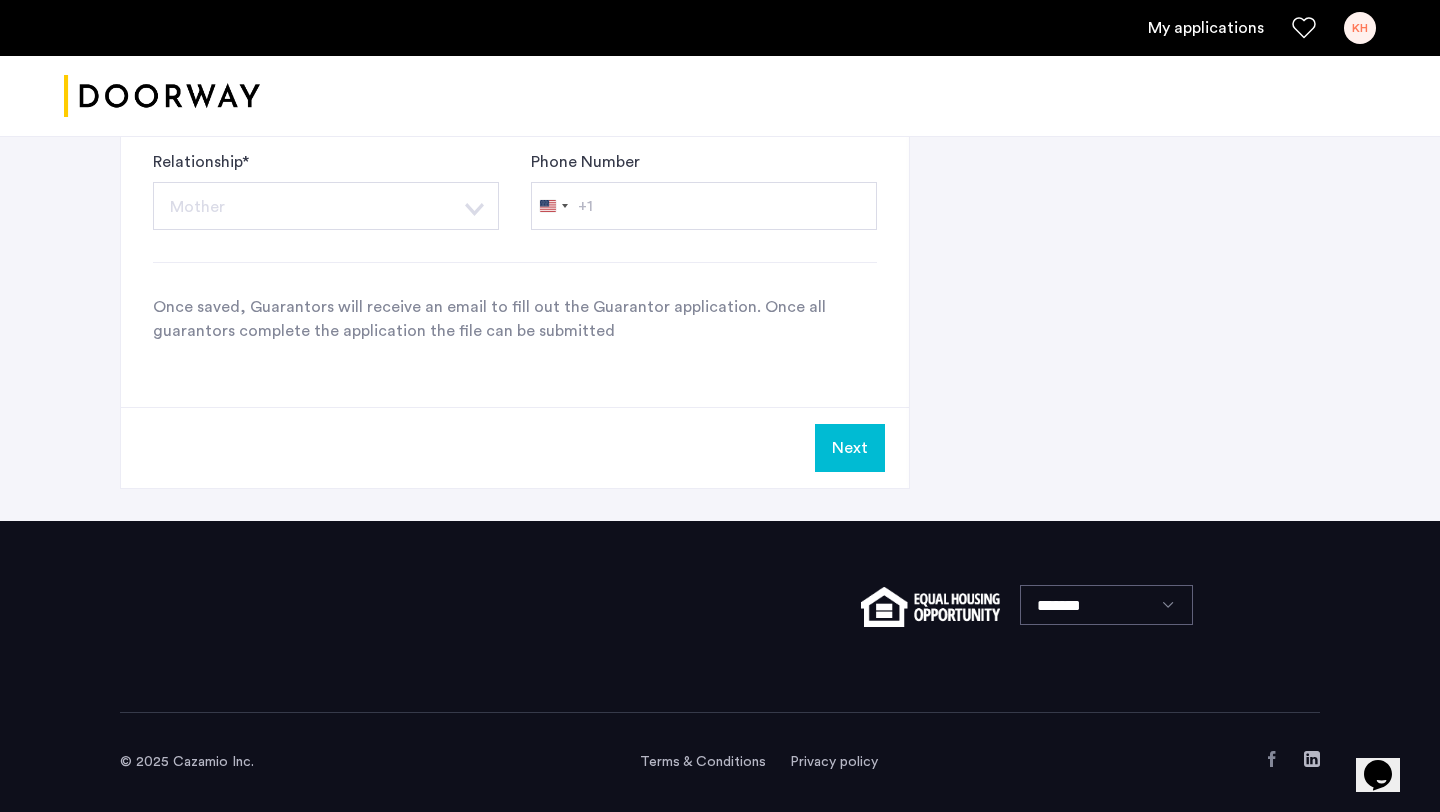 click on "Next" 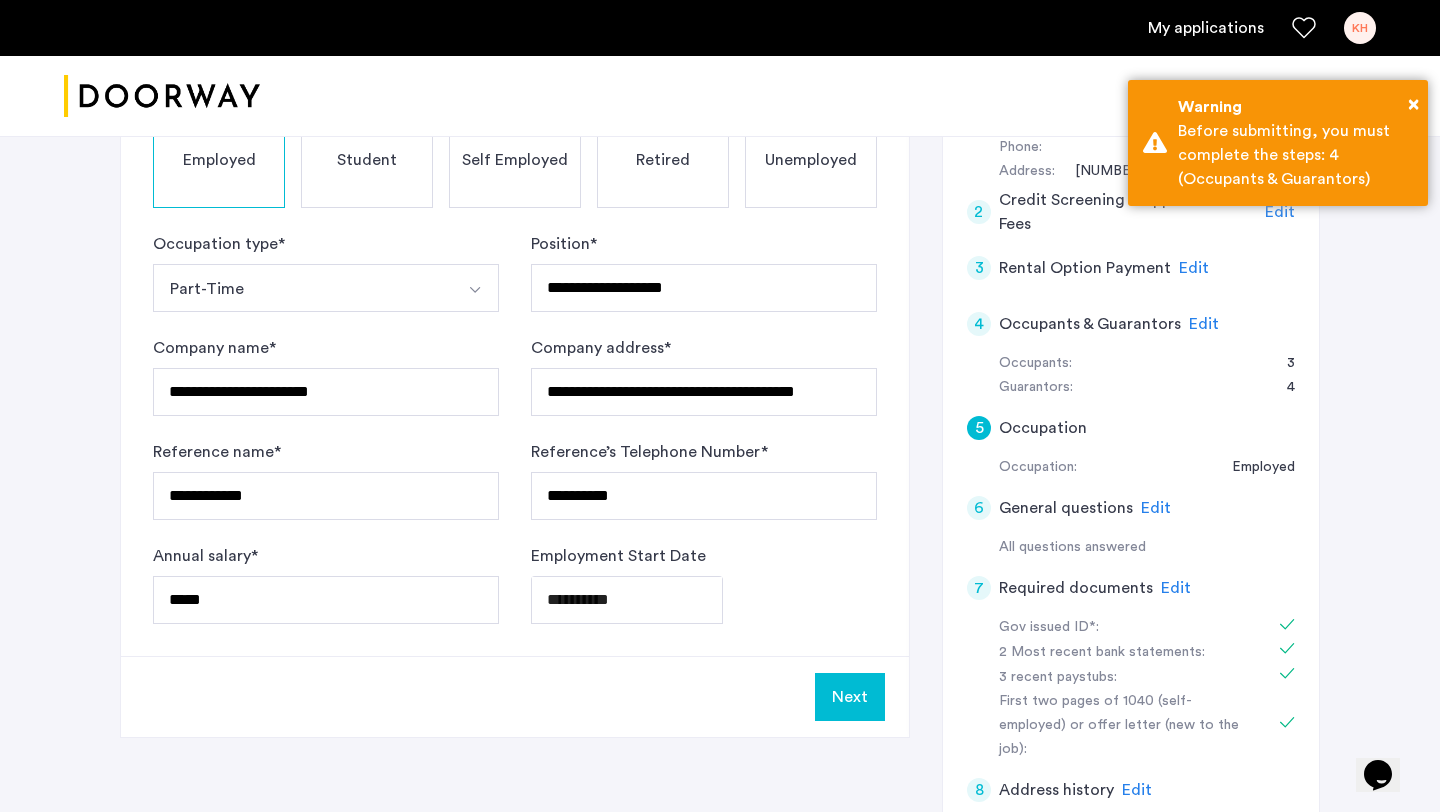 scroll, scrollTop: 417, scrollLeft: 0, axis: vertical 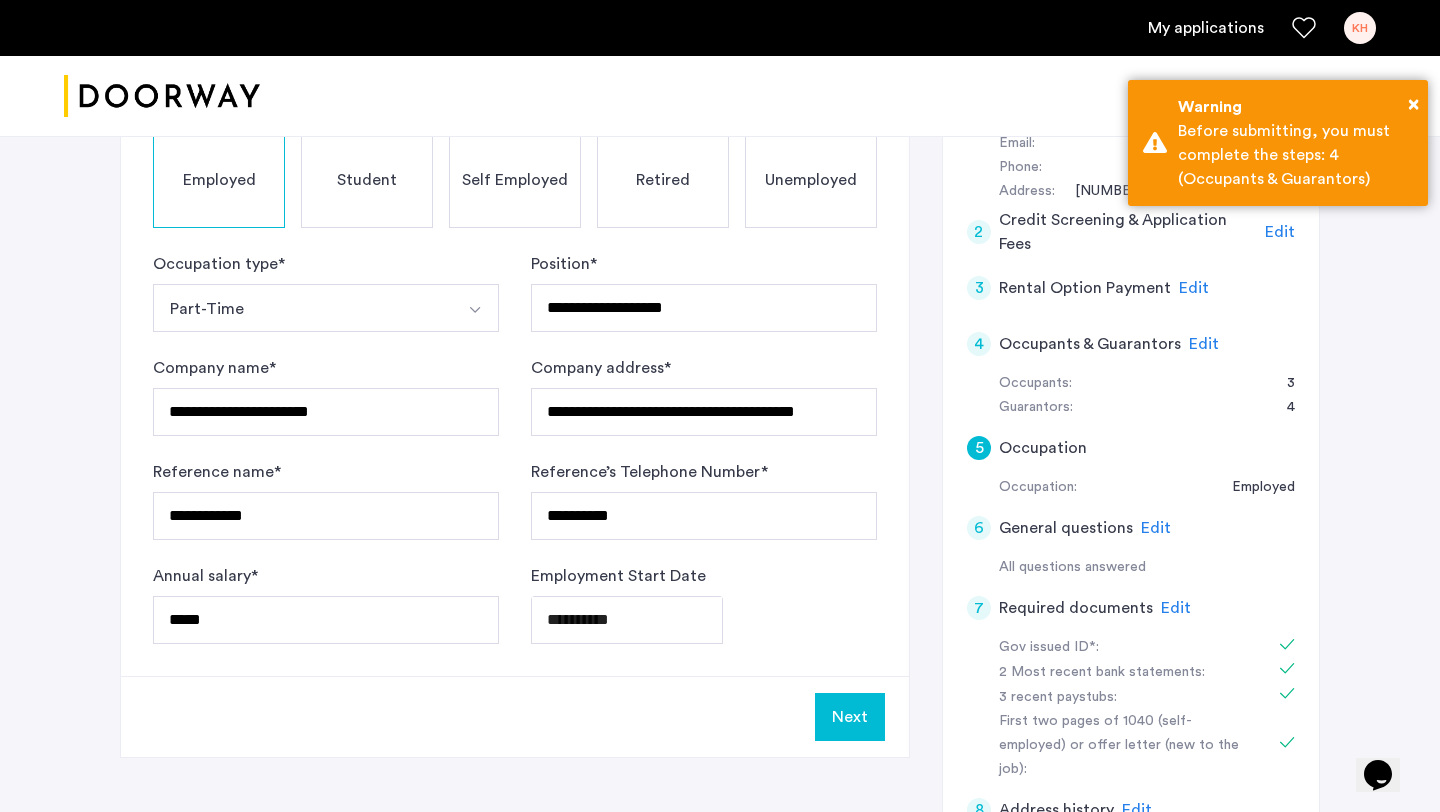 click on "Edit" 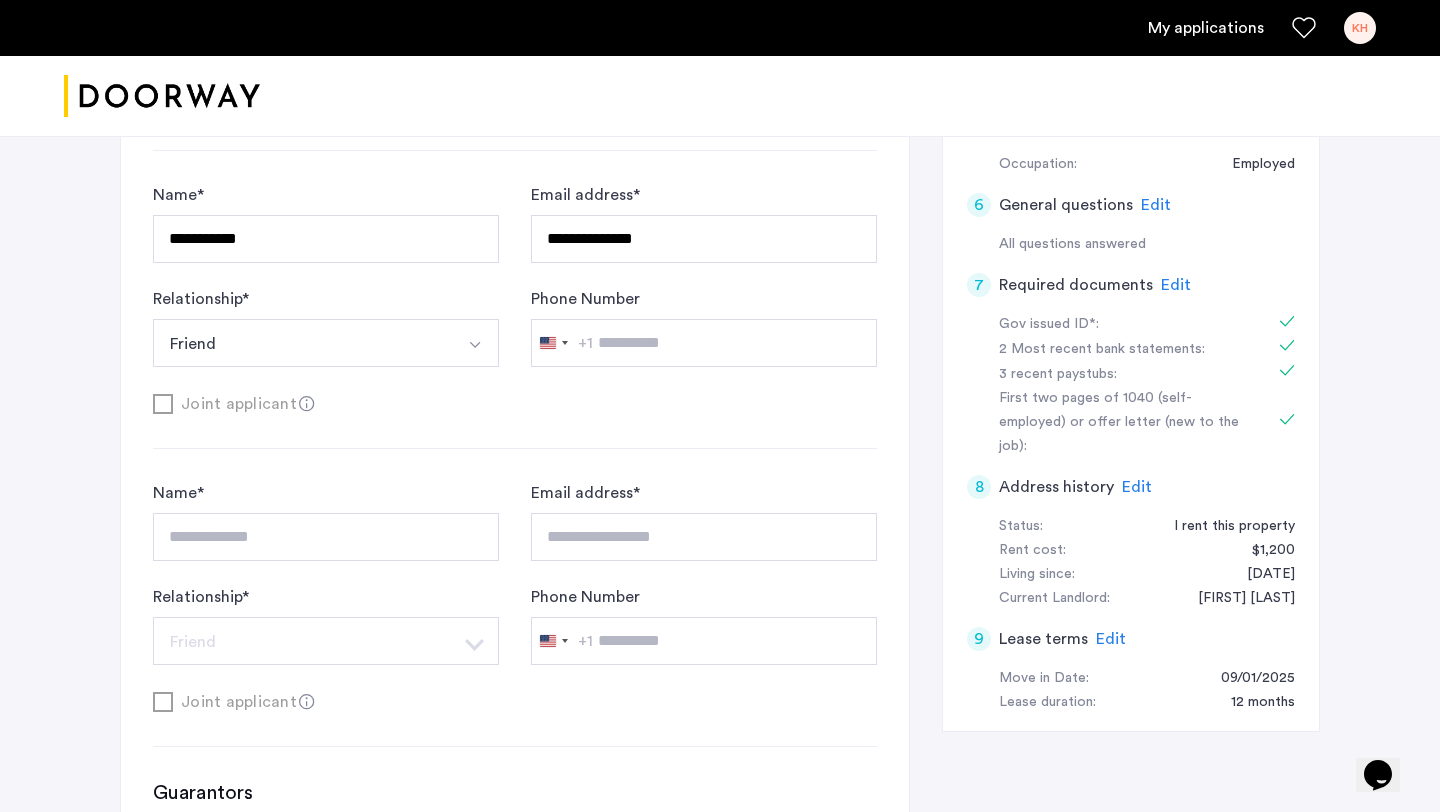 scroll, scrollTop: 746, scrollLeft: 0, axis: vertical 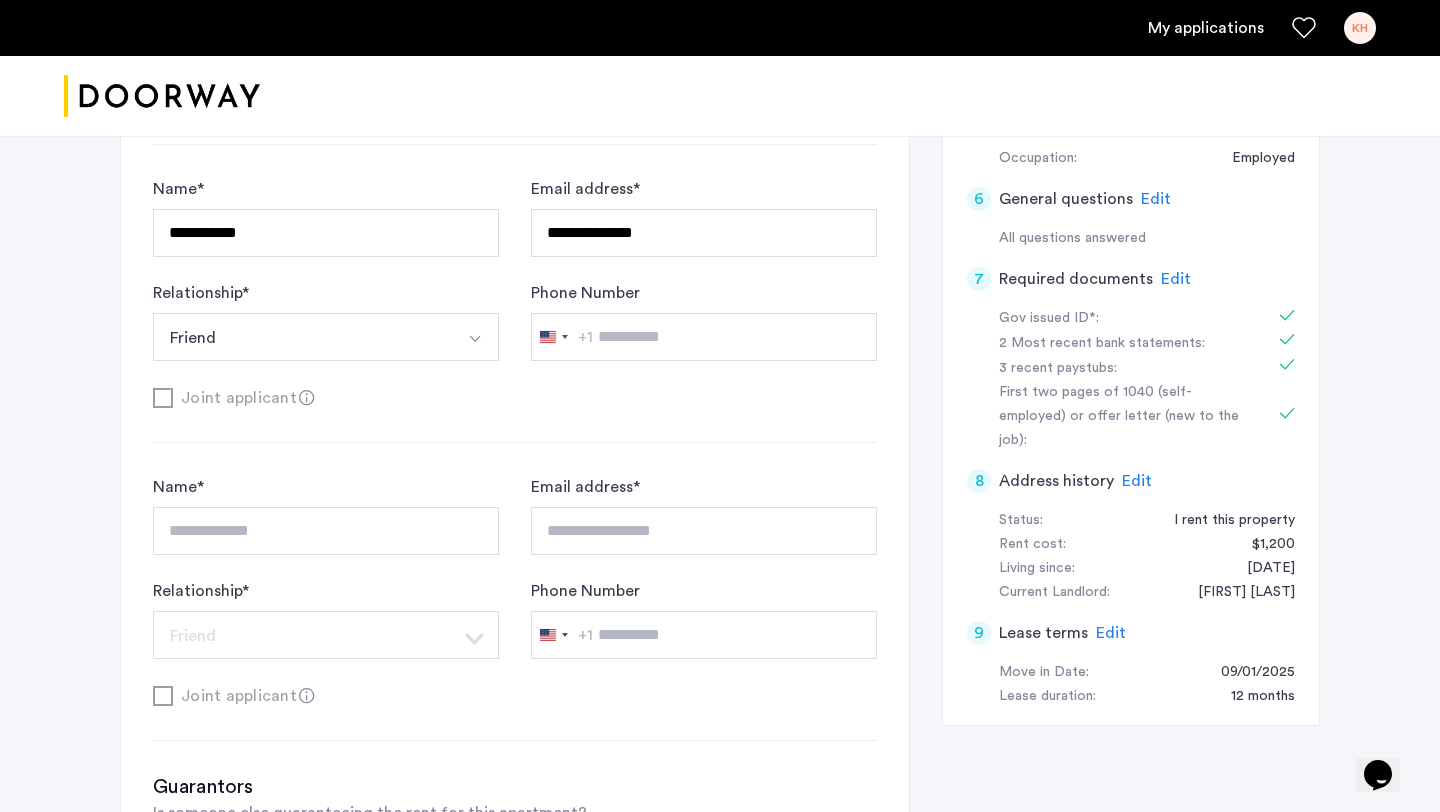 click on "KH" at bounding box center [1360, 28] 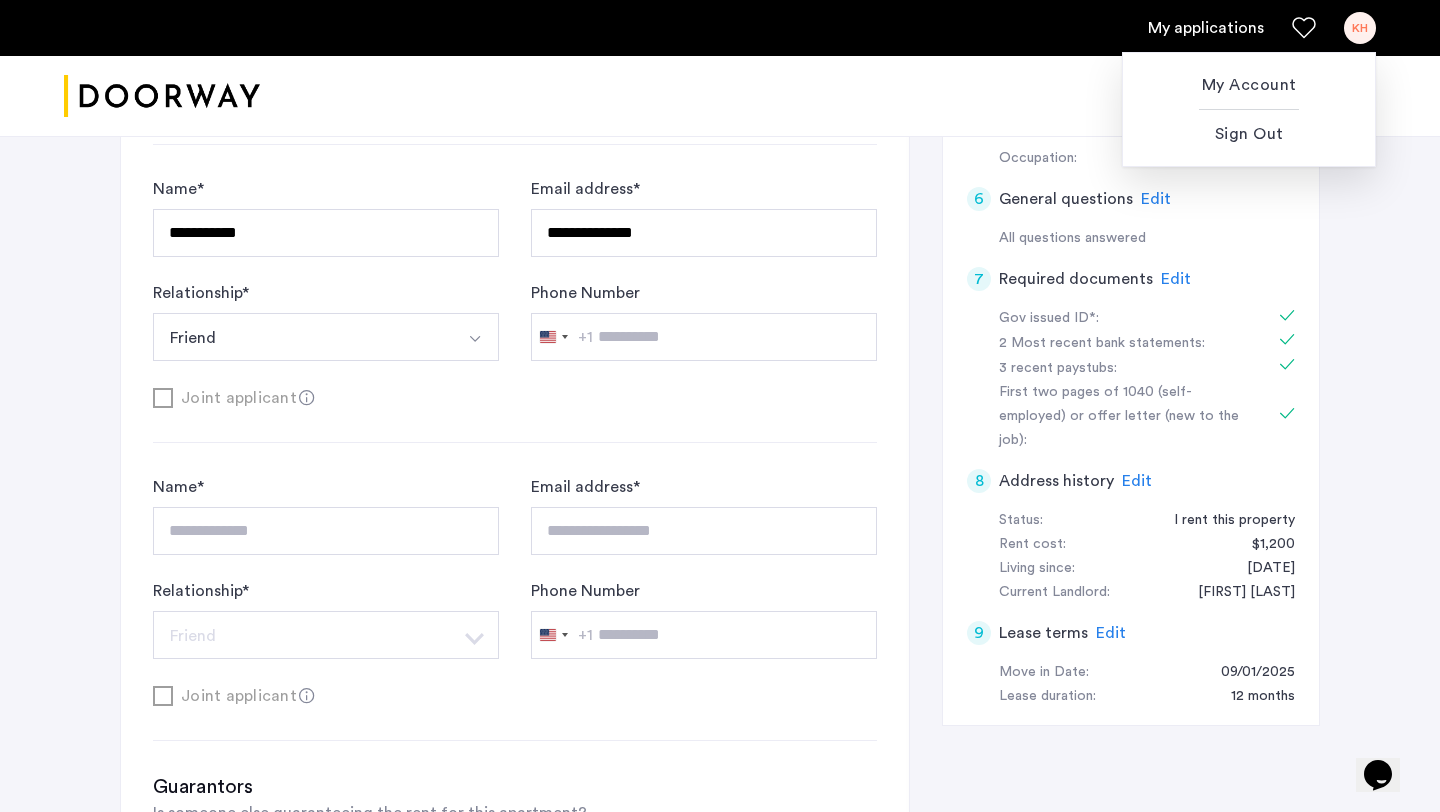 click at bounding box center [720, 406] 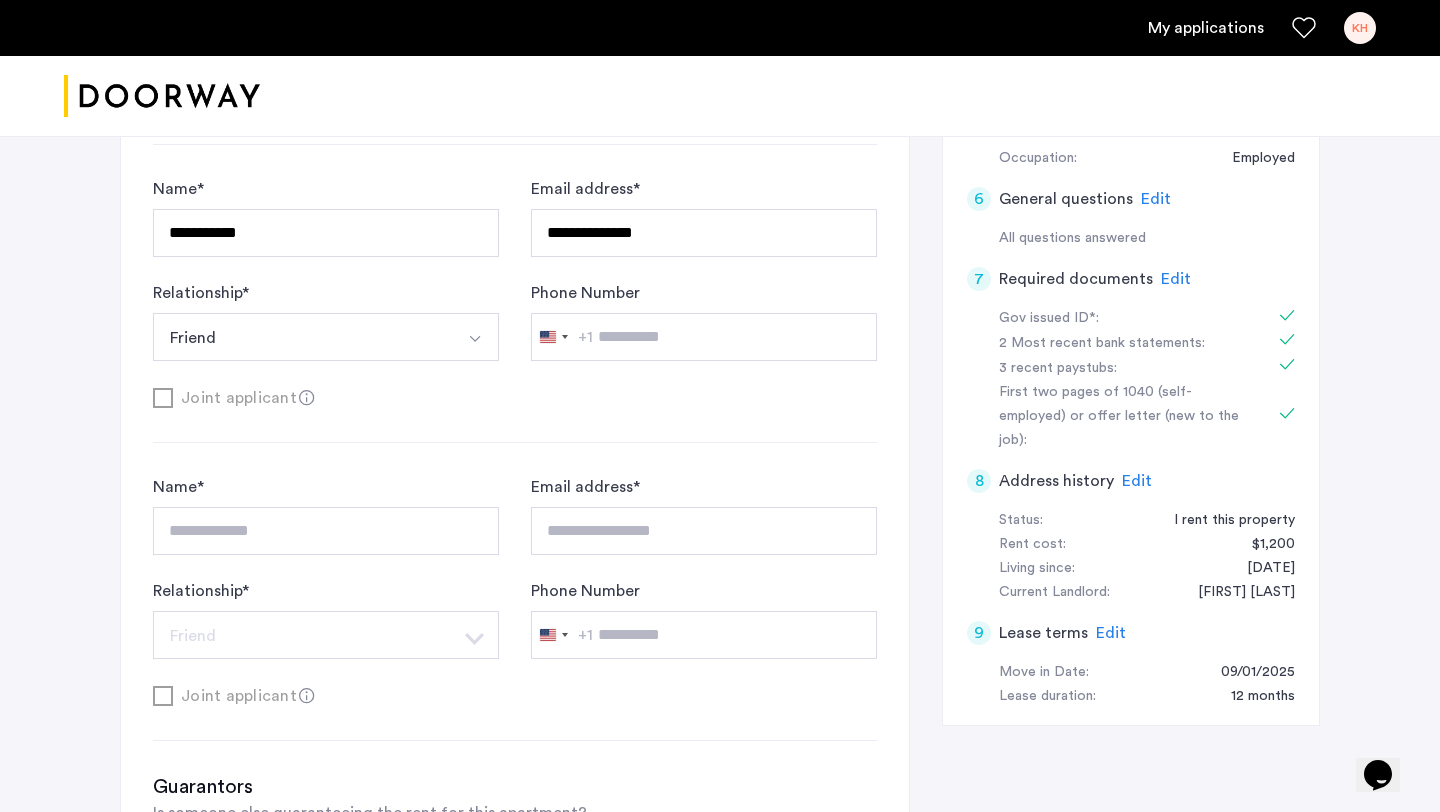 click on "Edit" 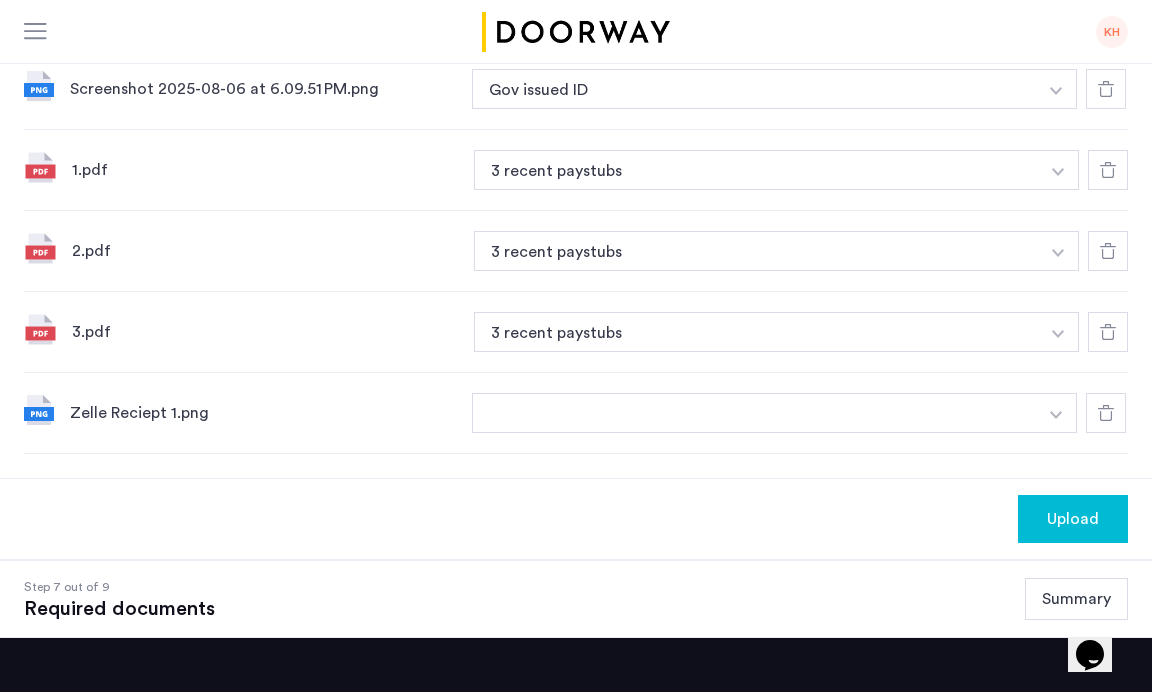 scroll, scrollTop: 946, scrollLeft: 0, axis: vertical 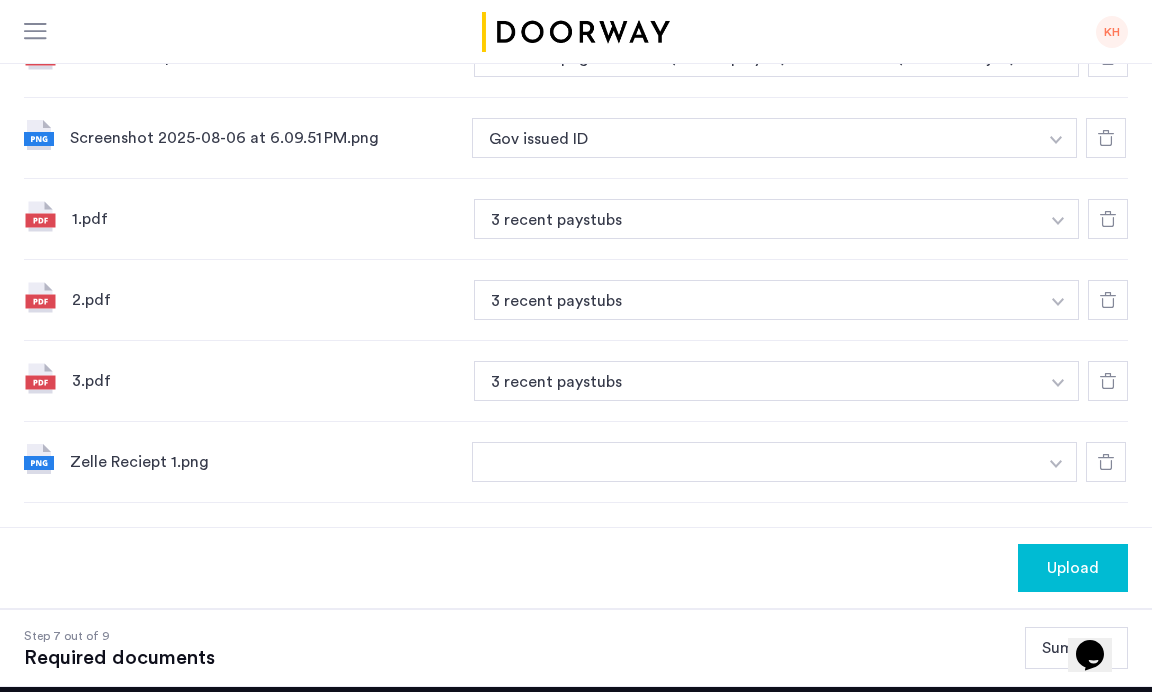 click at bounding box center (756, -105) 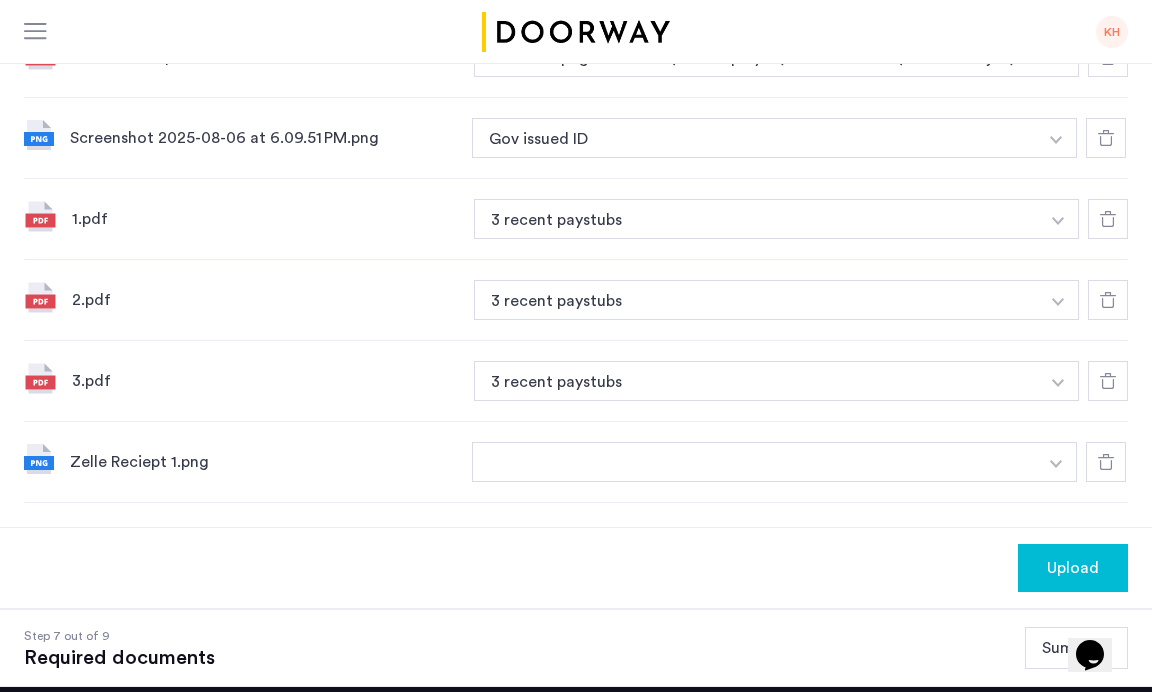click at bounding box center (1058, -105) 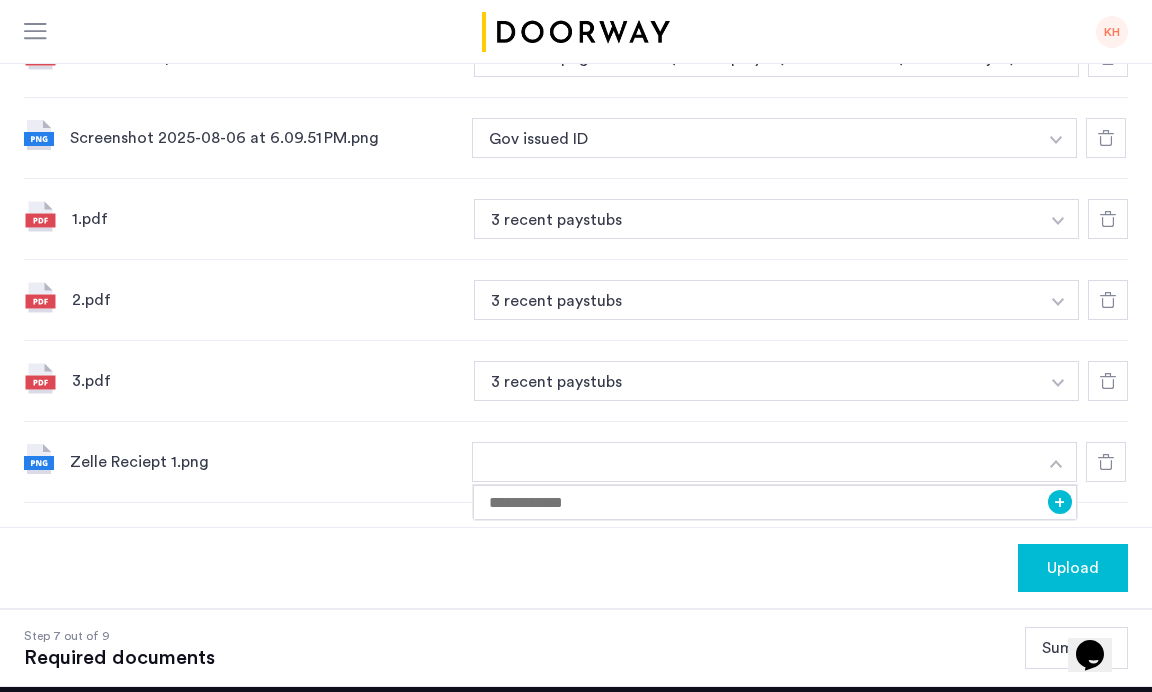 click at bounding box center (1056, 462) 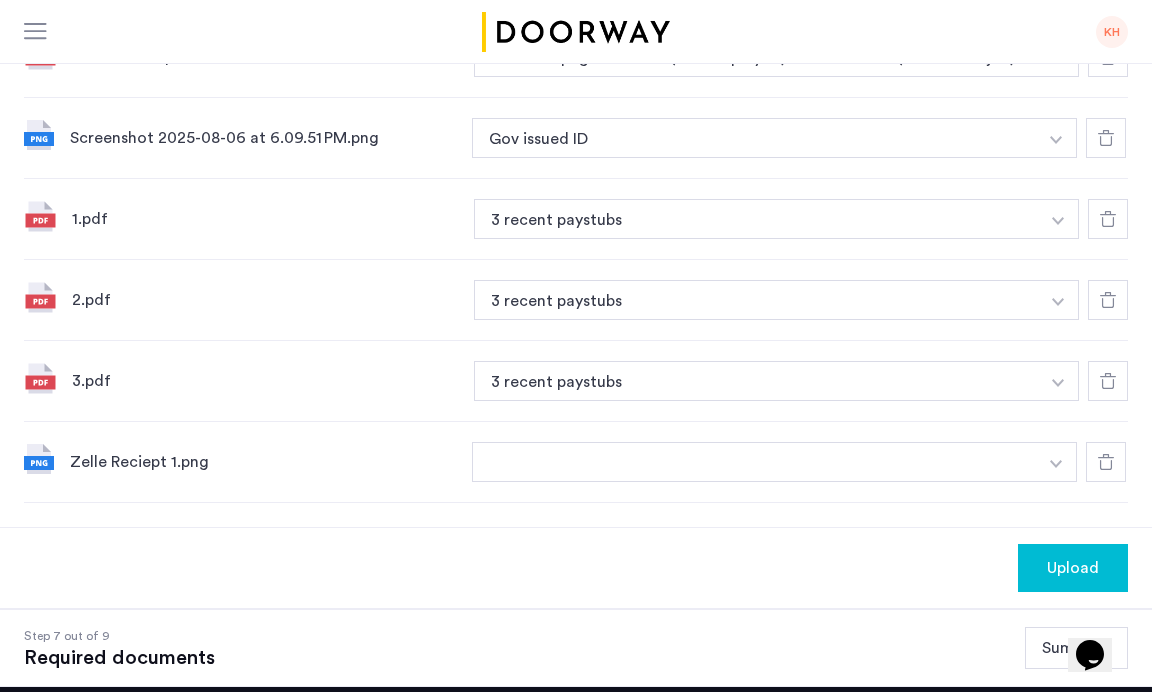 click at bounding box center [1058, -103] 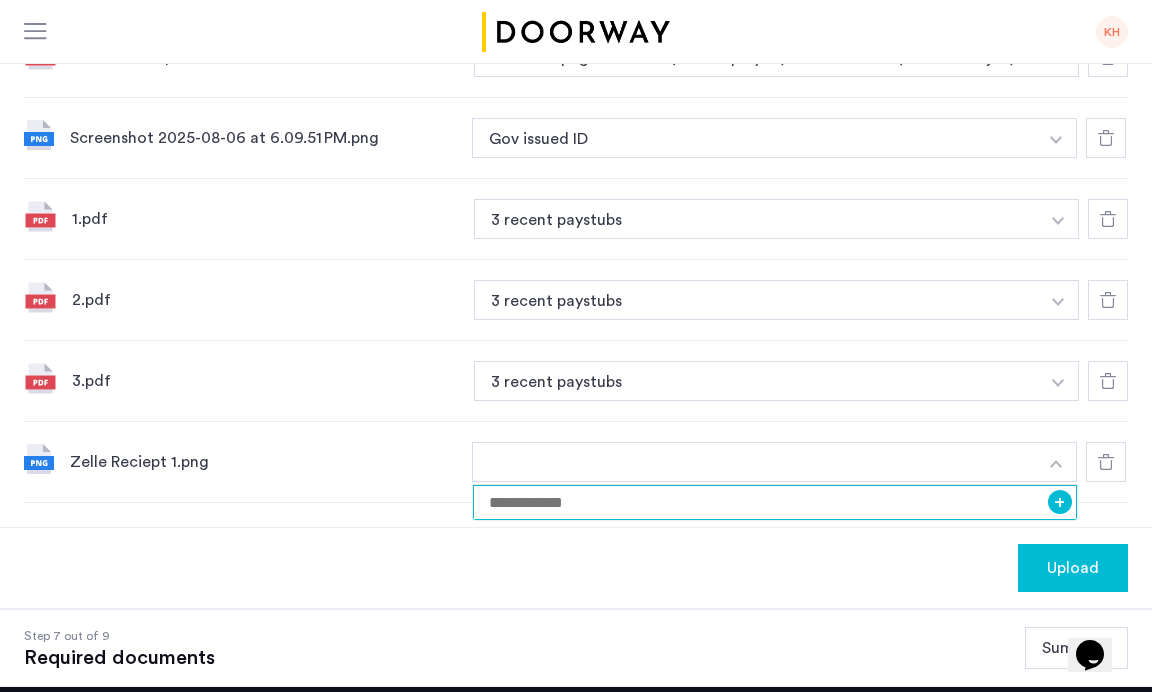 click at bounding box center (775, 502) 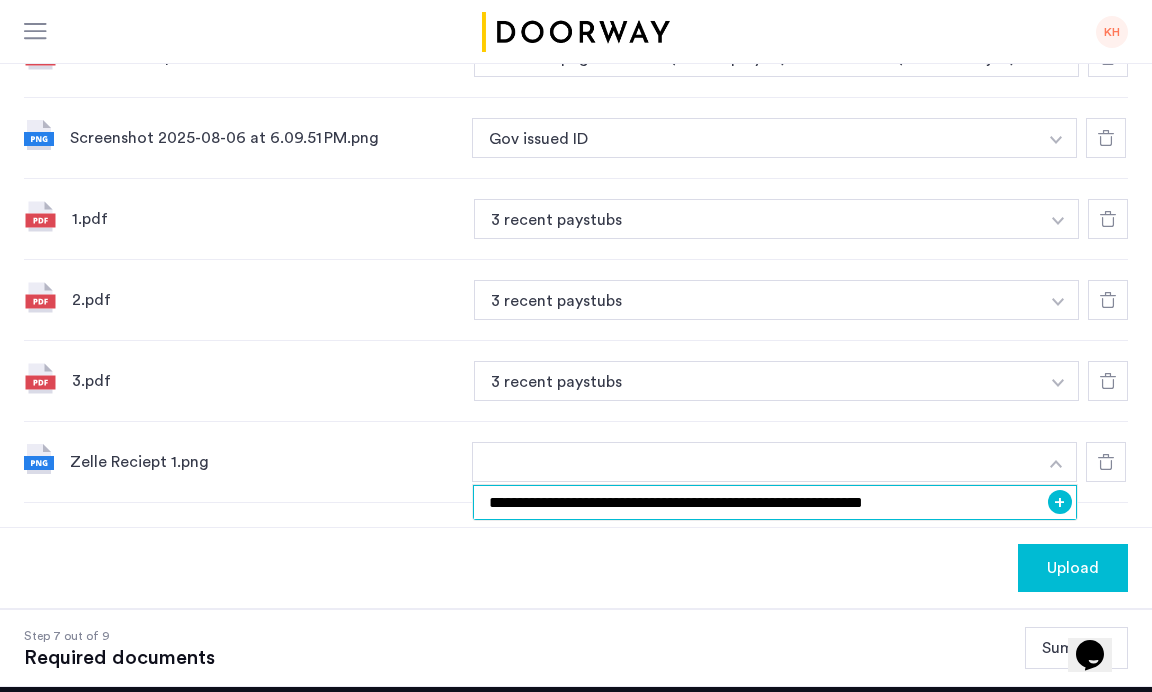 drag, startPoint x: 890, startPoint y: 500, endPoint x: 966, endPoint y: 506, distance: 76.23647 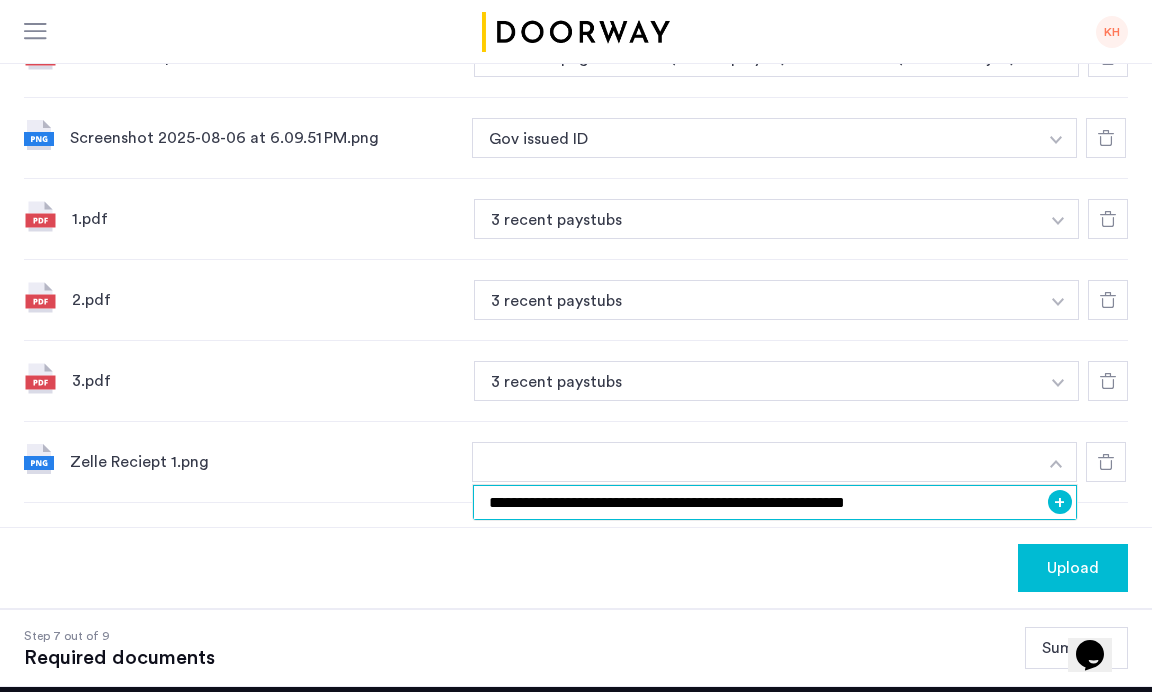 type on "**********" 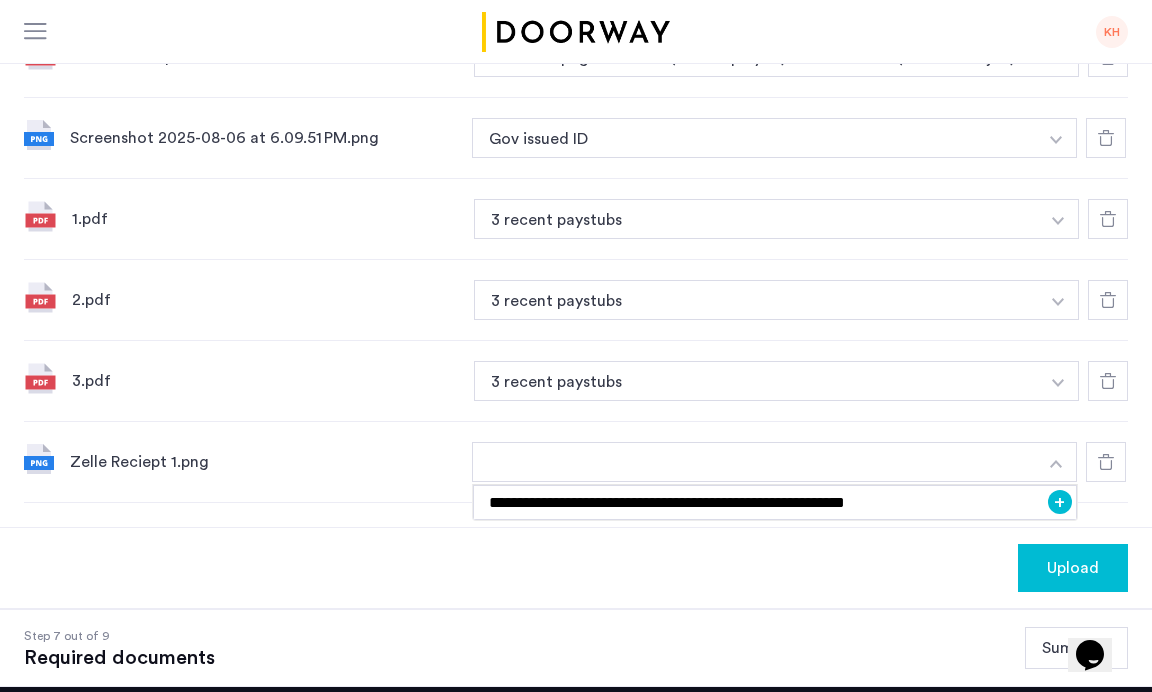 click on "Upload" 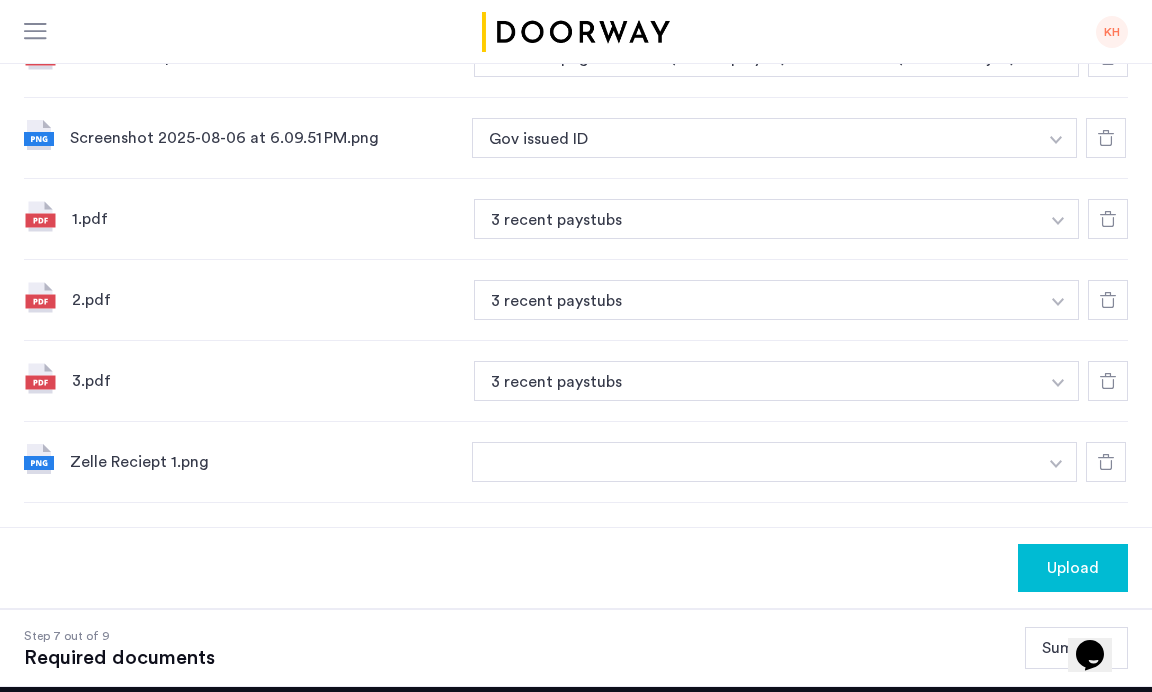 click at bounding box center (1058, -105) 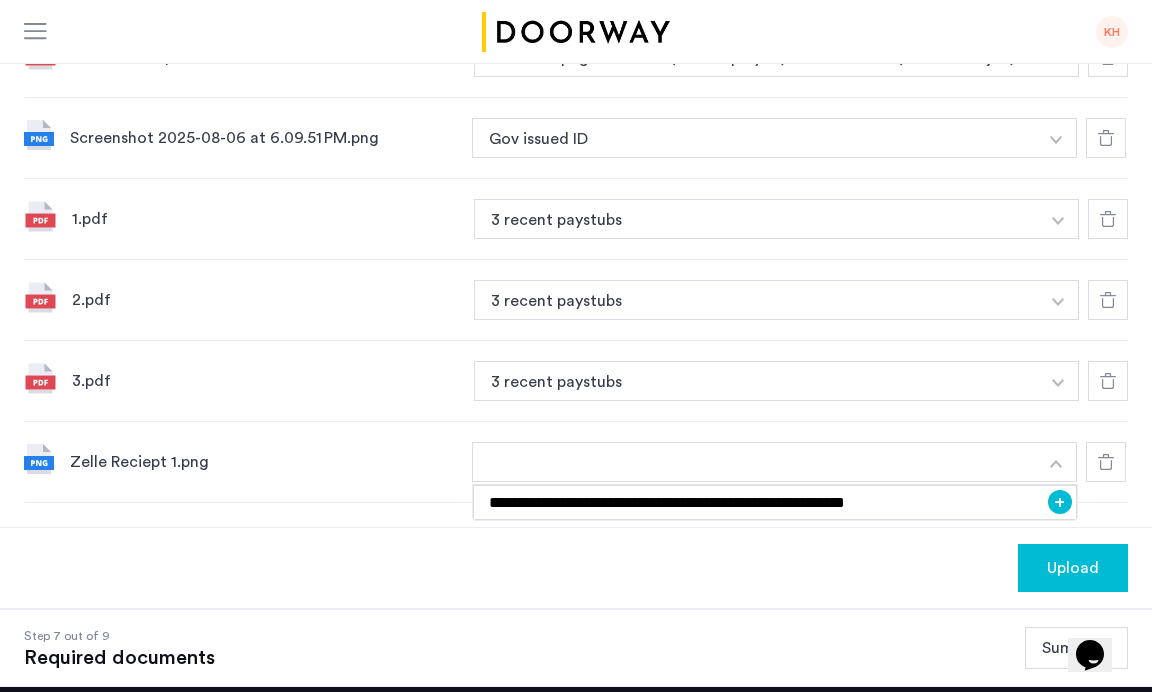 click on "+" at bounding box center (1060, 502) 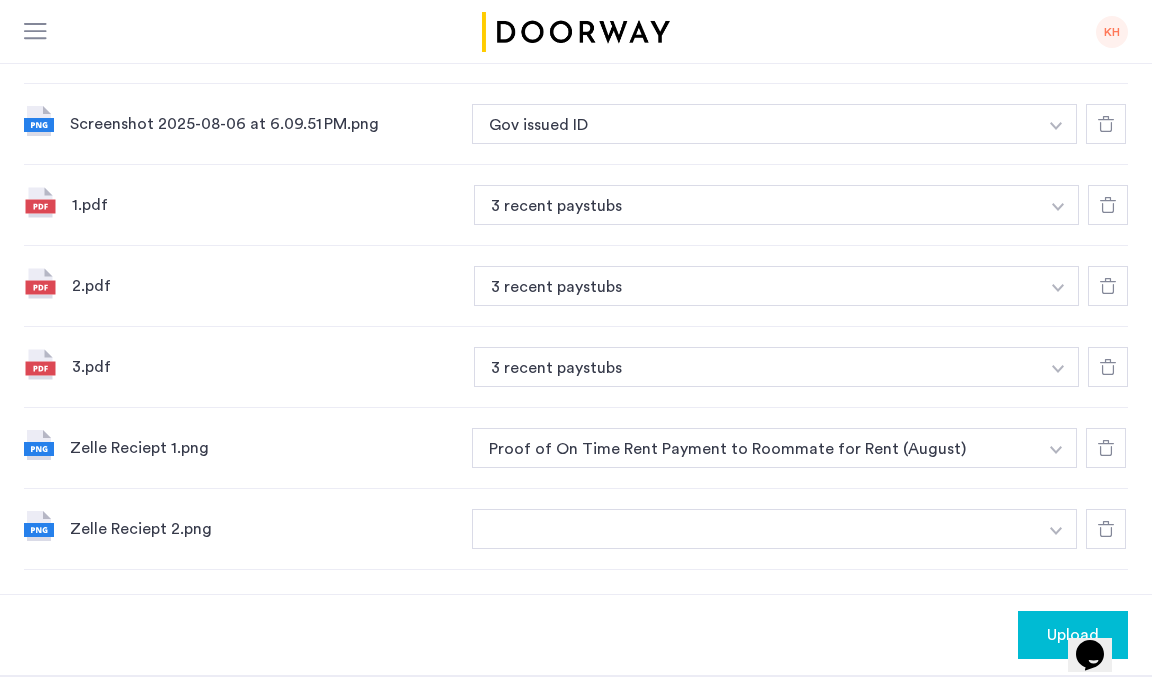 scroll, scrollTop: 963, scrollLeft: 0, axis: vertical 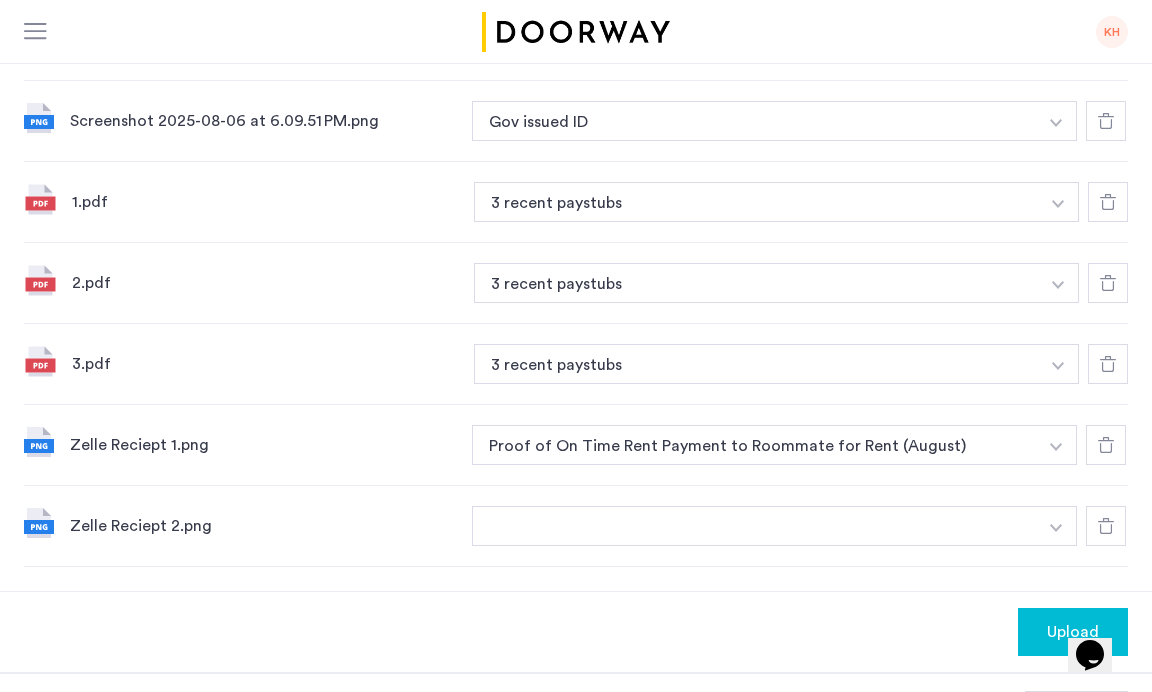 click at bounding box center (756, -122) 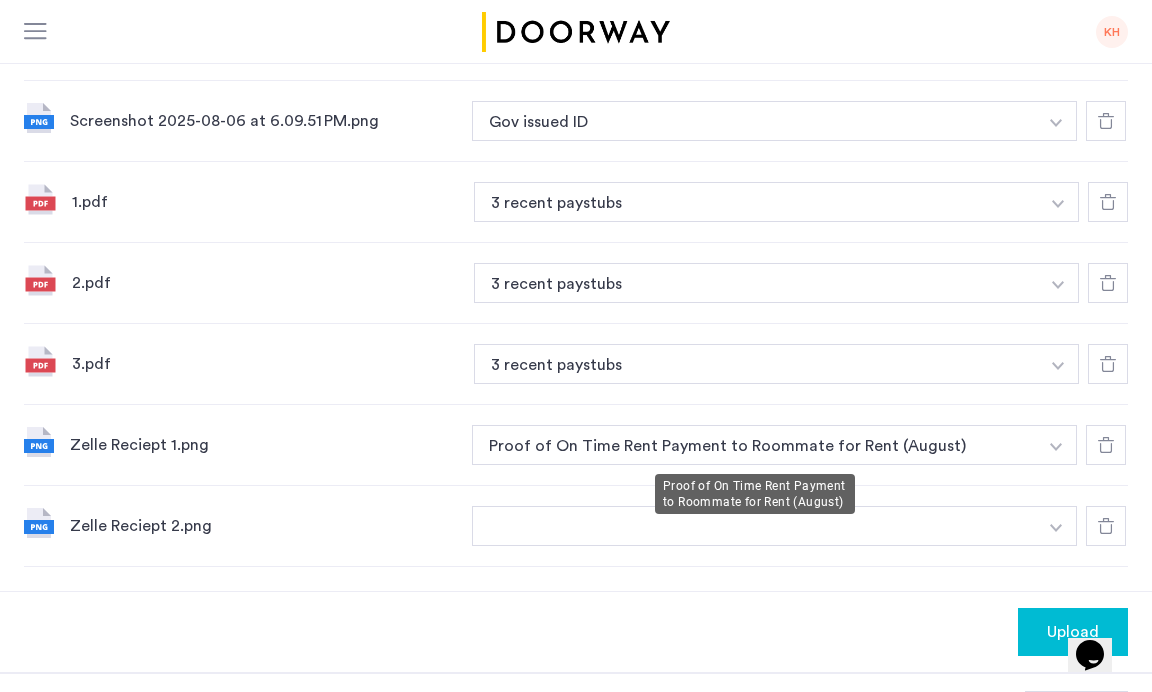 drag, startPoint x: 960, startPoint y: 440, endPoint x: 511, endPoint y: 439, distance: 449.0011 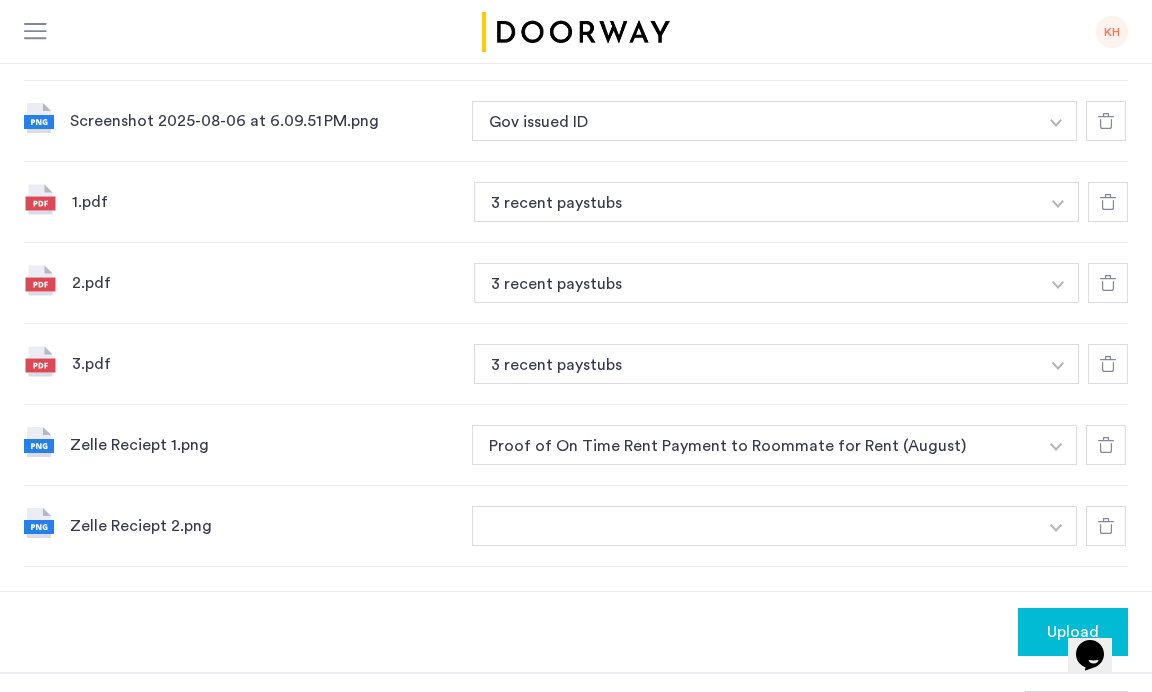 click on "Proof of On Time Rent Payment to Roommate for Rent (August)" at bounding box center [754, 445] 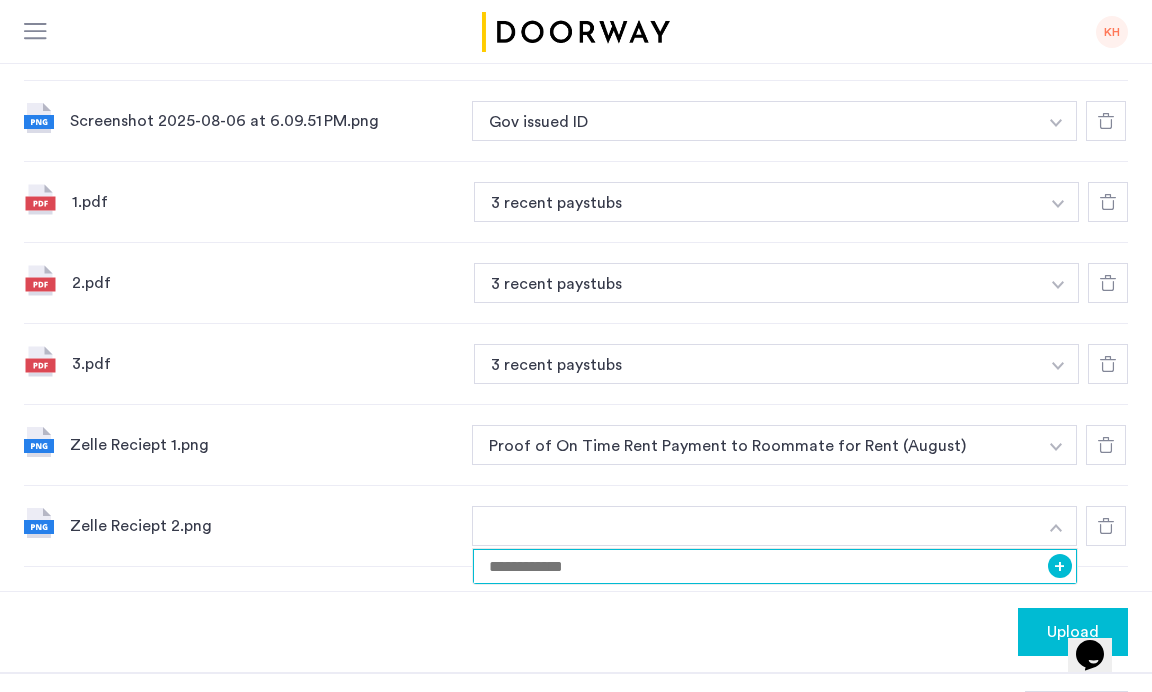 click at bounding box center (775, 566) 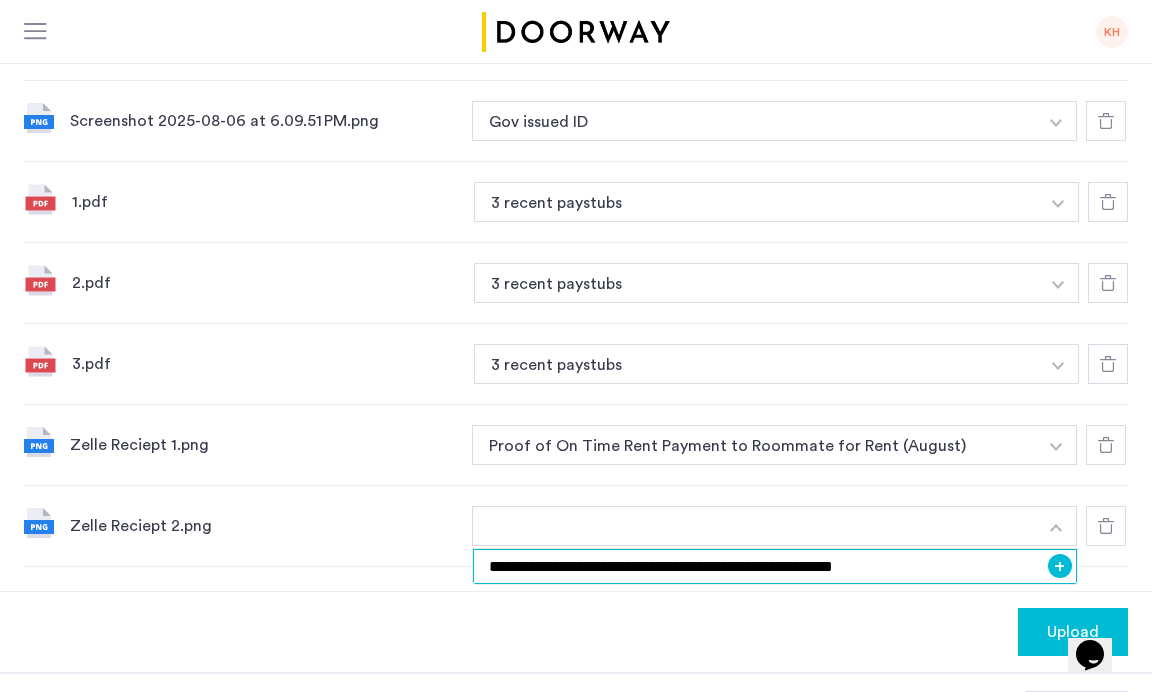 type on "**********" 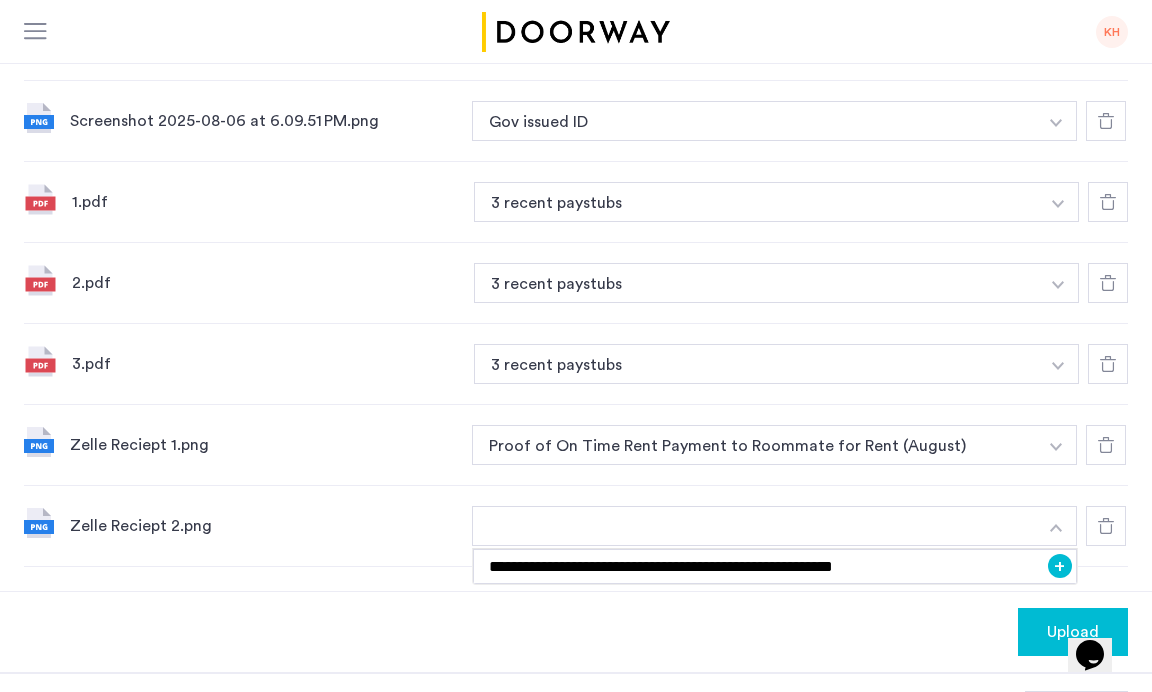 click on "+" at bounding box center [1060, 566] 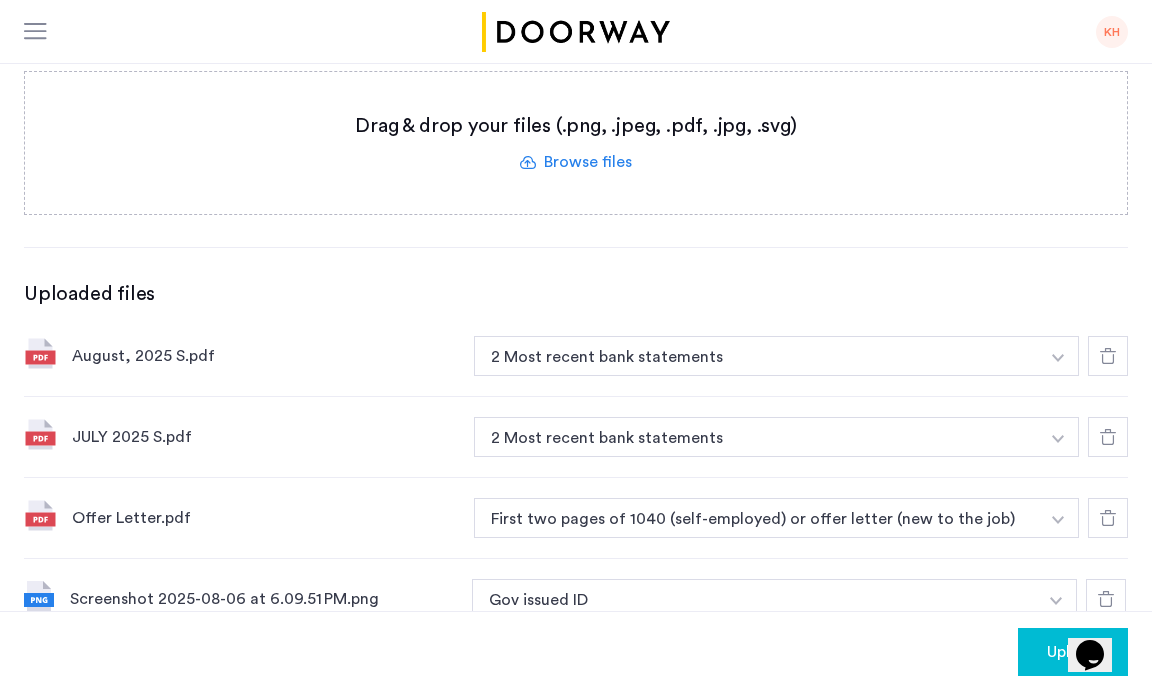 scroll, scrollTop: 506, scrollLeft: 0, axis: vertical 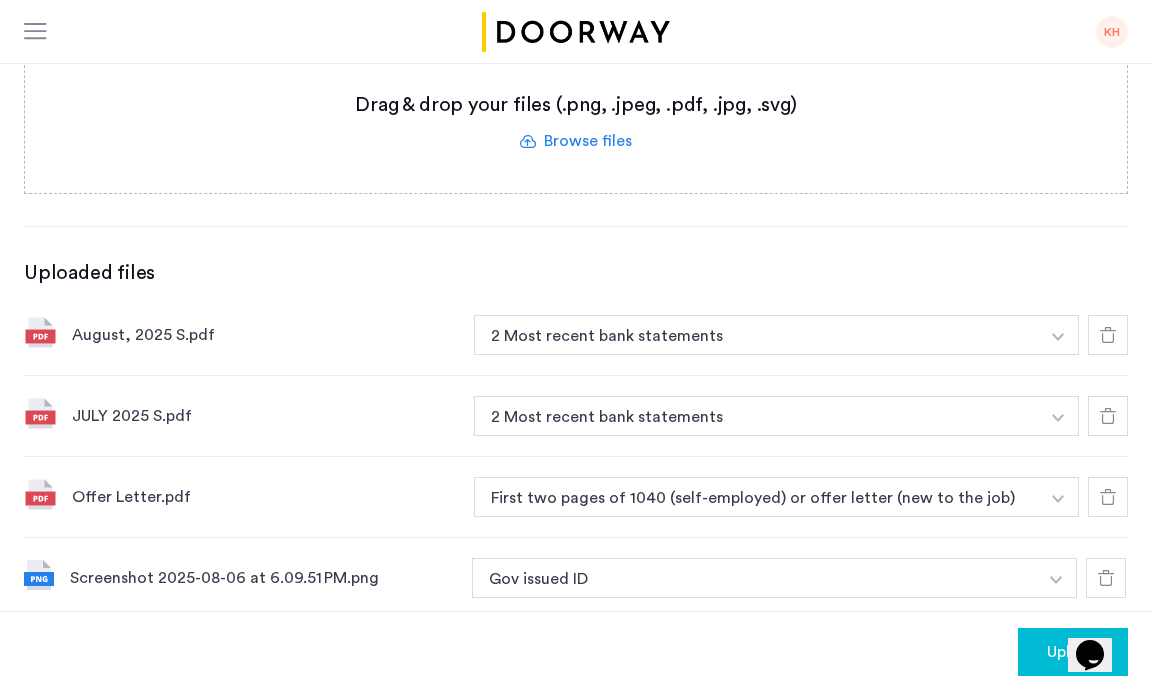 click 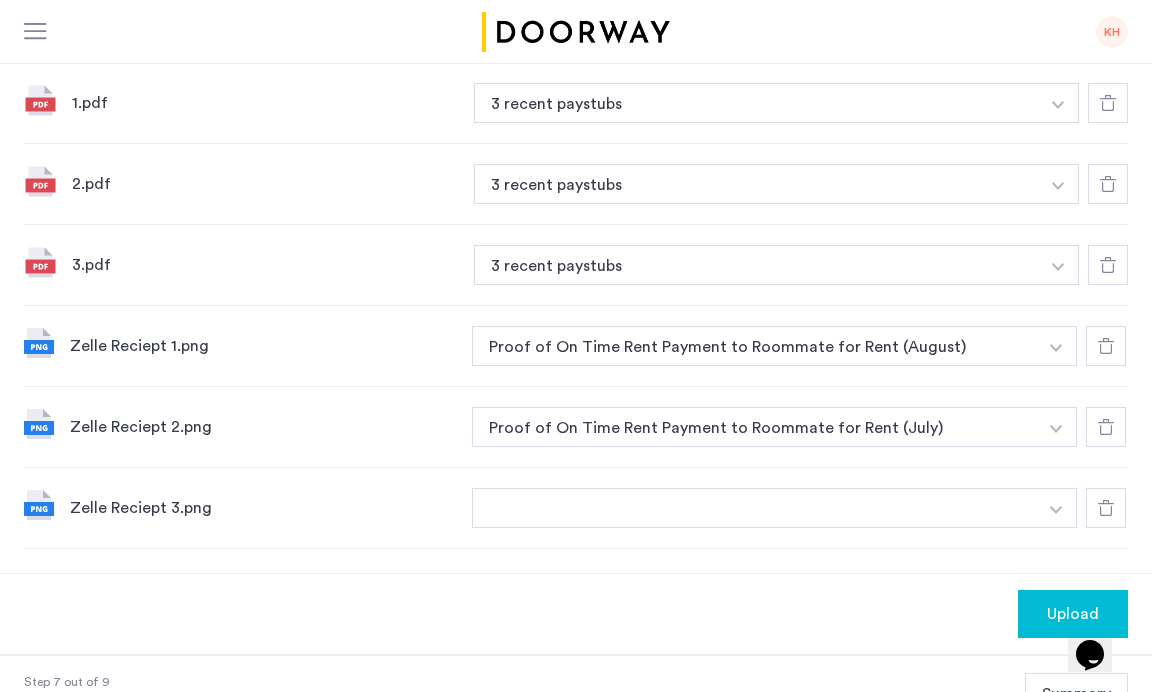 scroll, scrollTop: 1092, scrollLeft: 0, axis: vertical 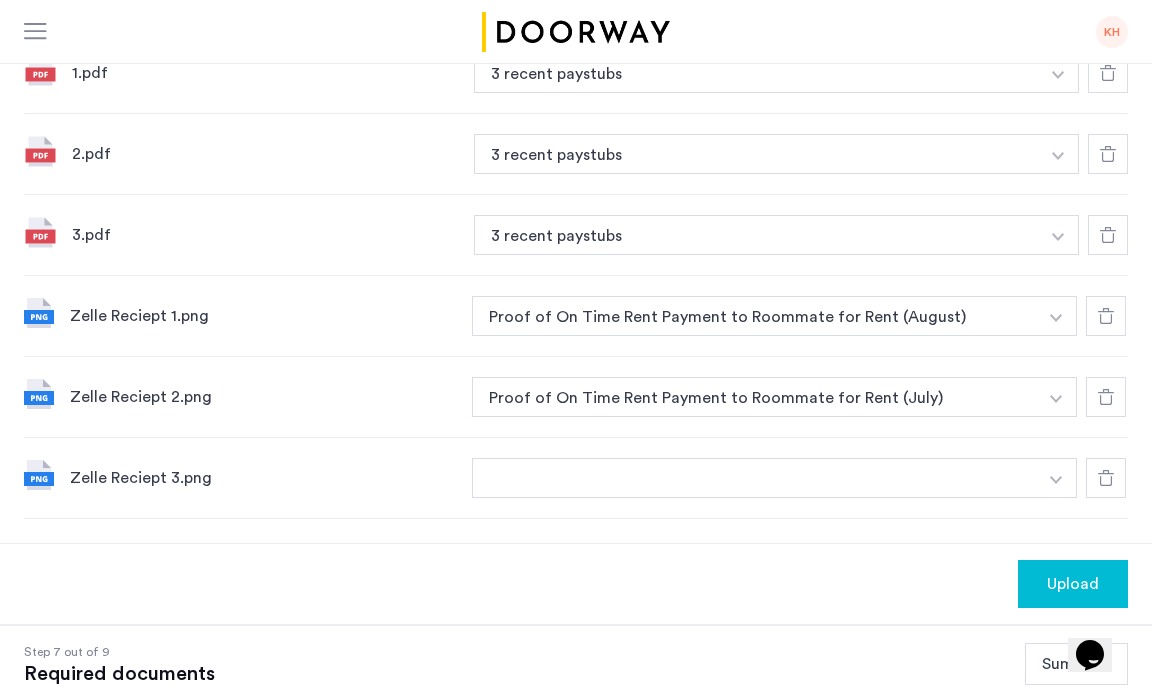 click at bounding box center (1058, -251) 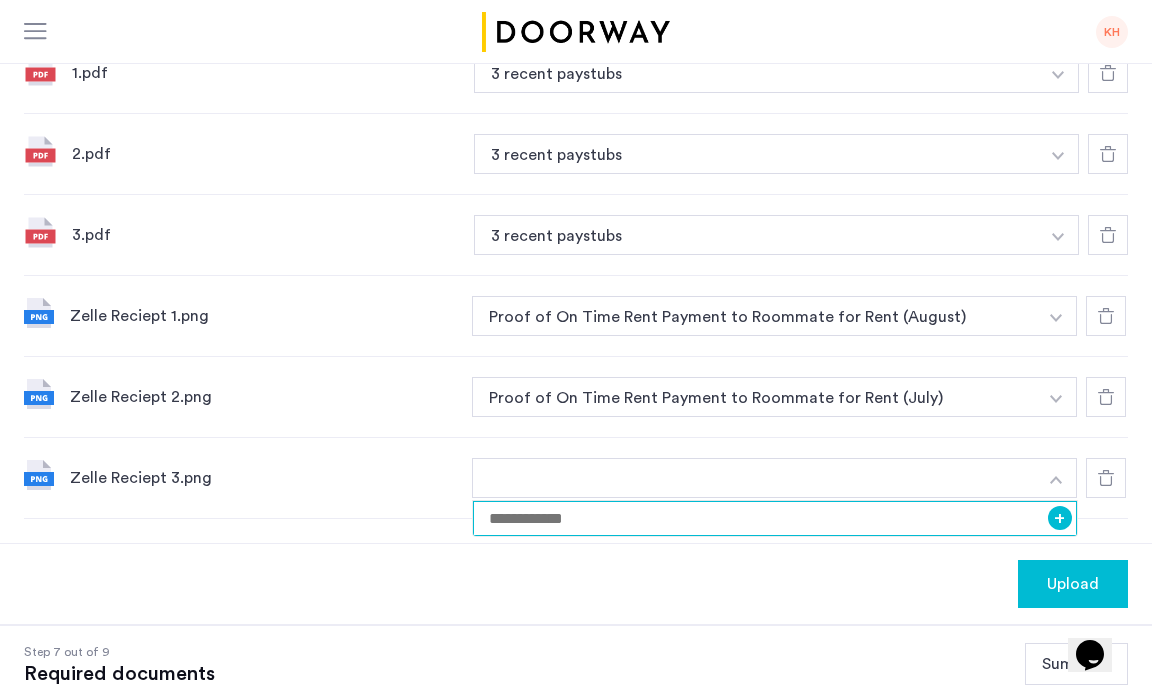 click at bounding box center (775, 518) 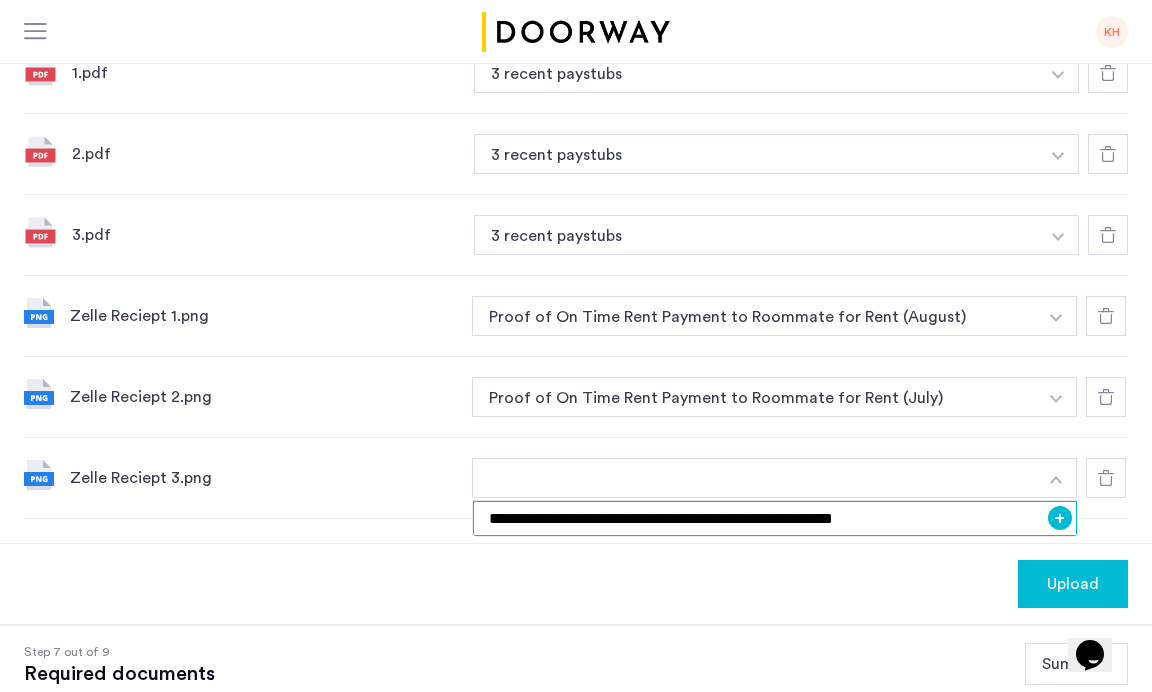 type on "**********" 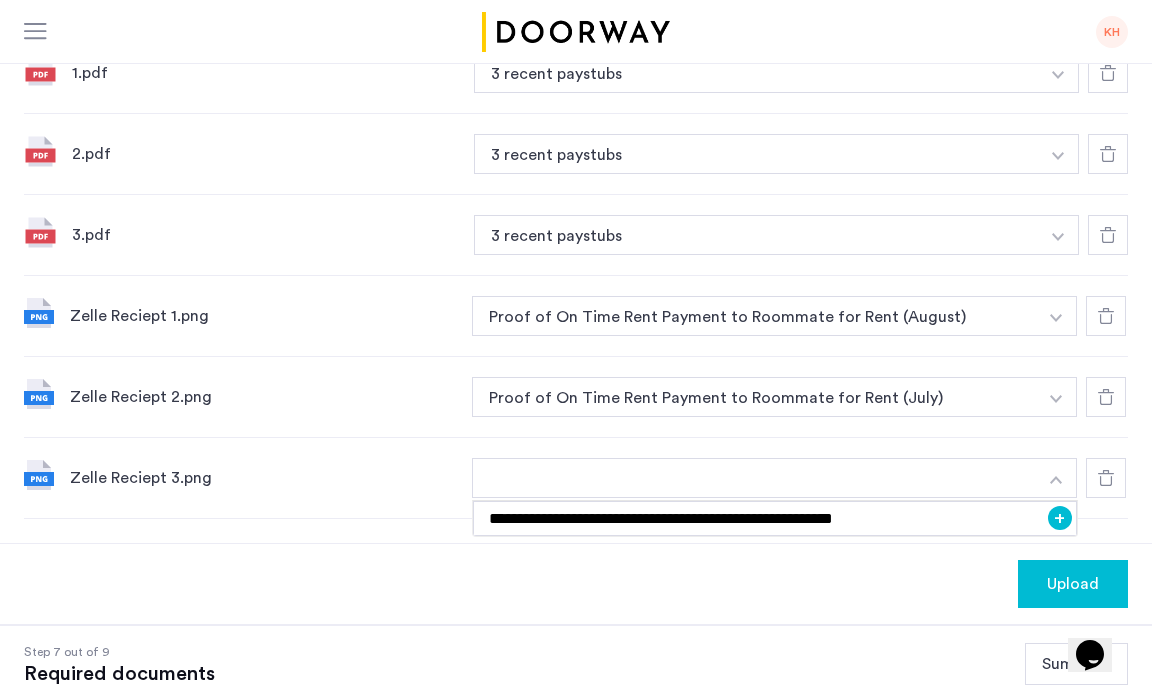 click on "+" at bounding box center (1060, 518) 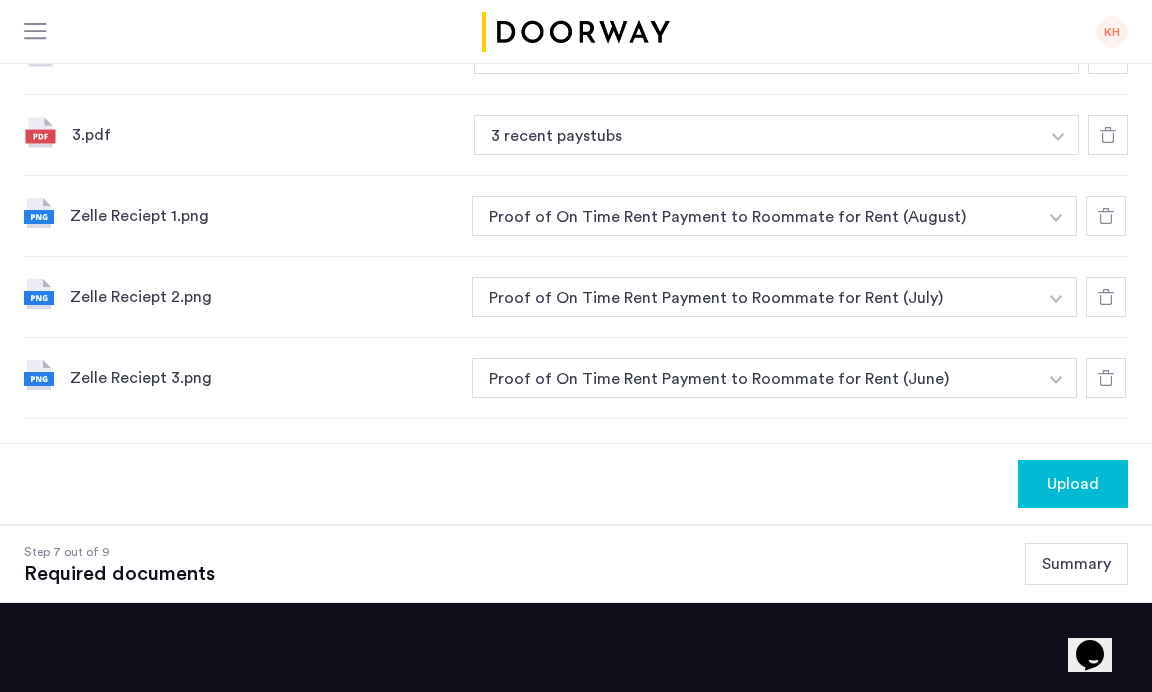 scroll, scrollTop: 1188, scrollLeft: 0, axis: vertical 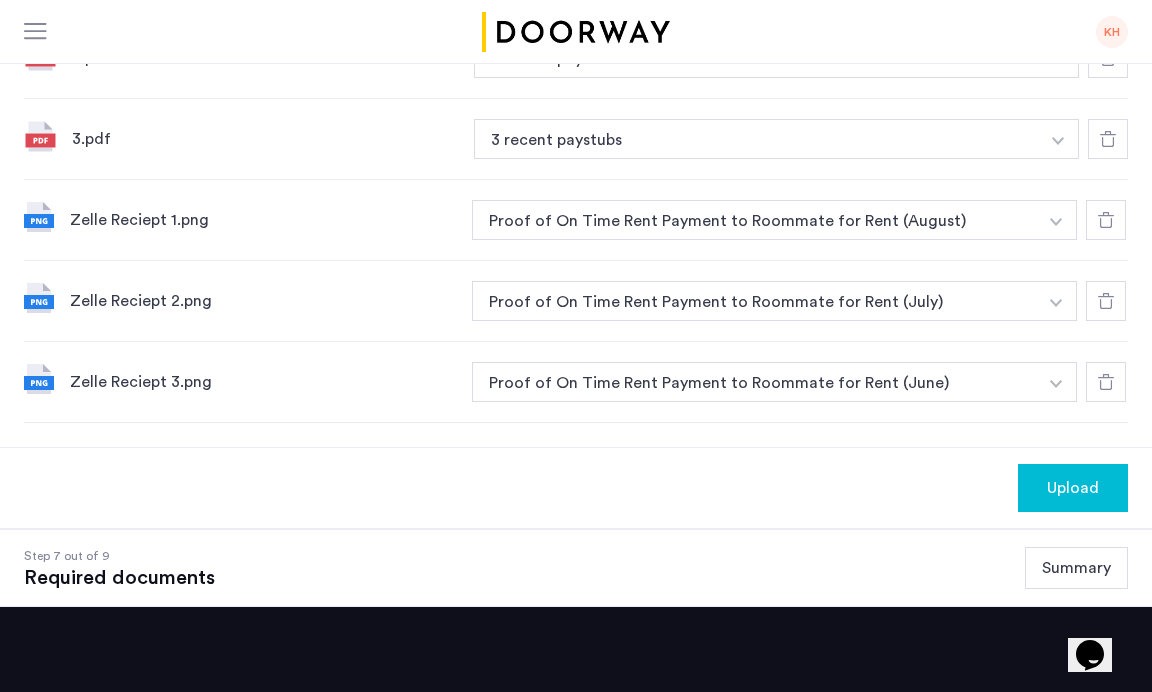 click on "Upload" 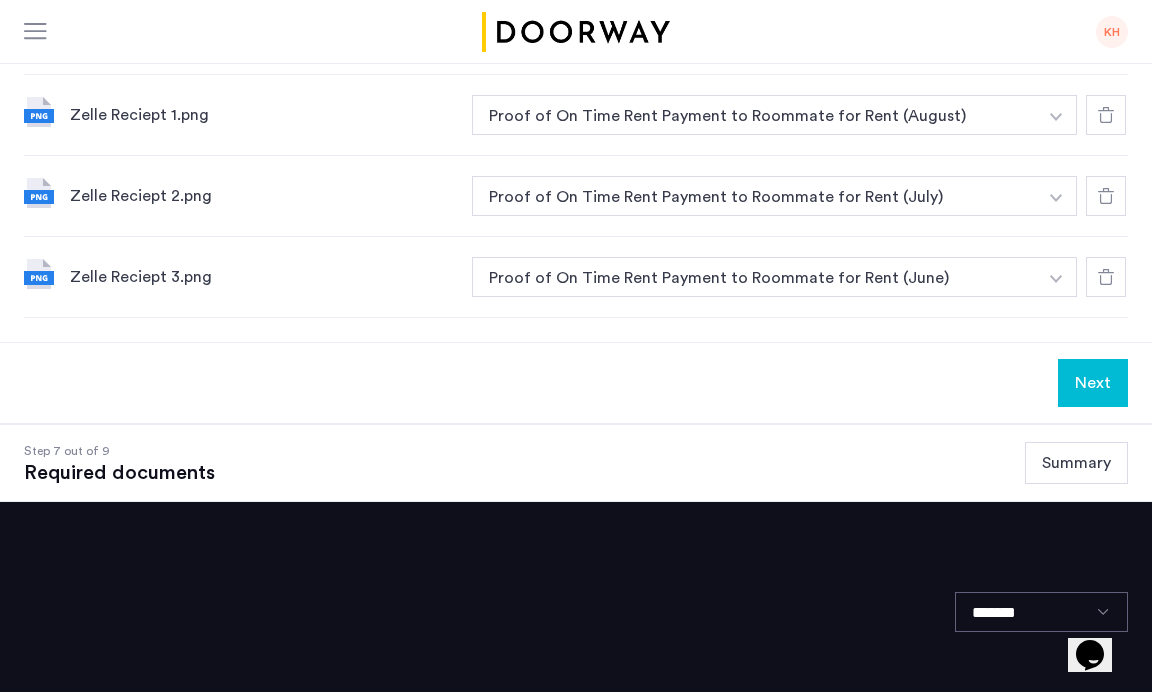 scroll, scrollTop: 1379, scrollLeft: 0, axis: vertical 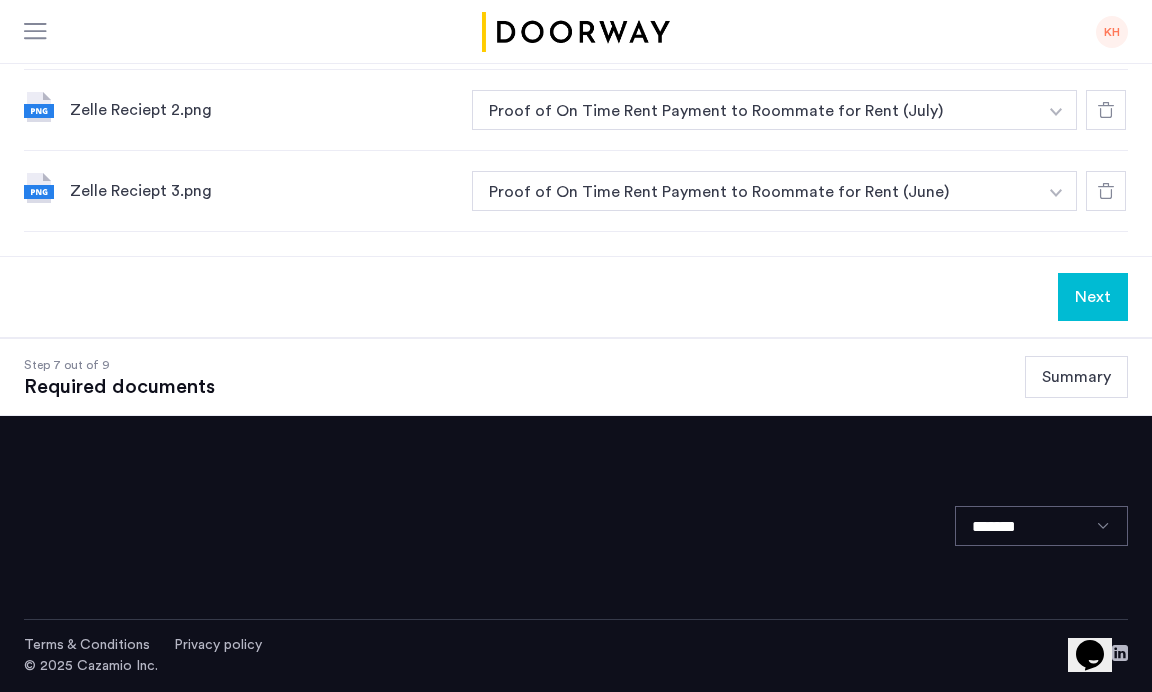 click on "Summary" 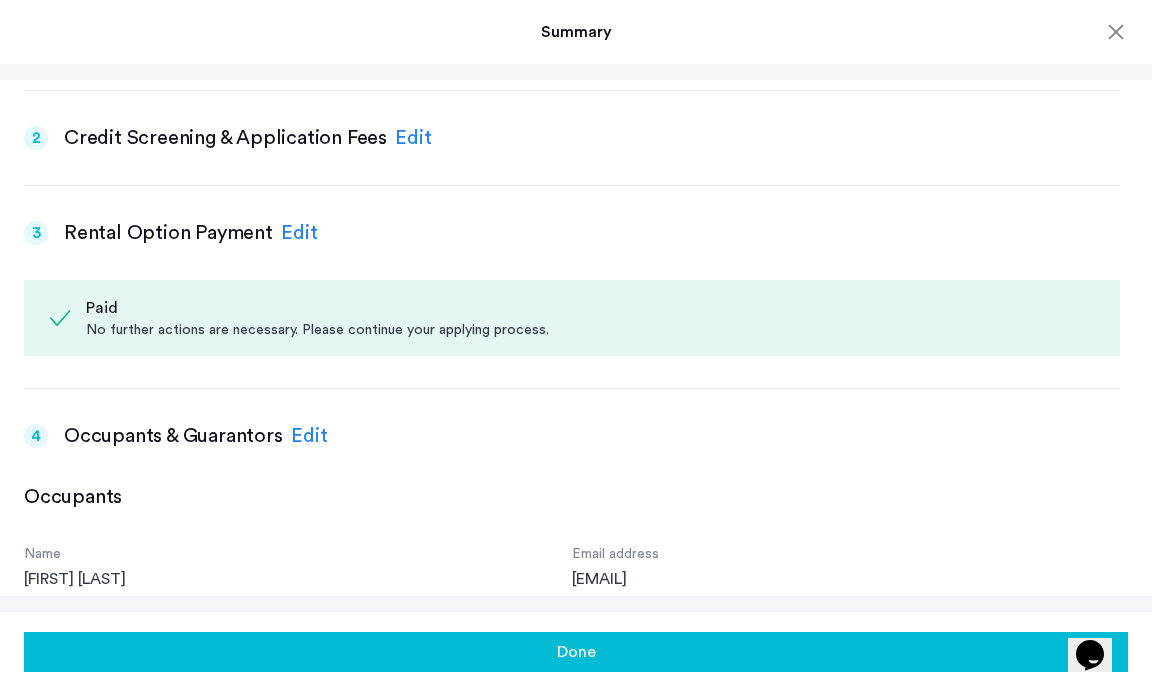 scroll, scrollTop: 0, scrollLeft: 0, axis: both 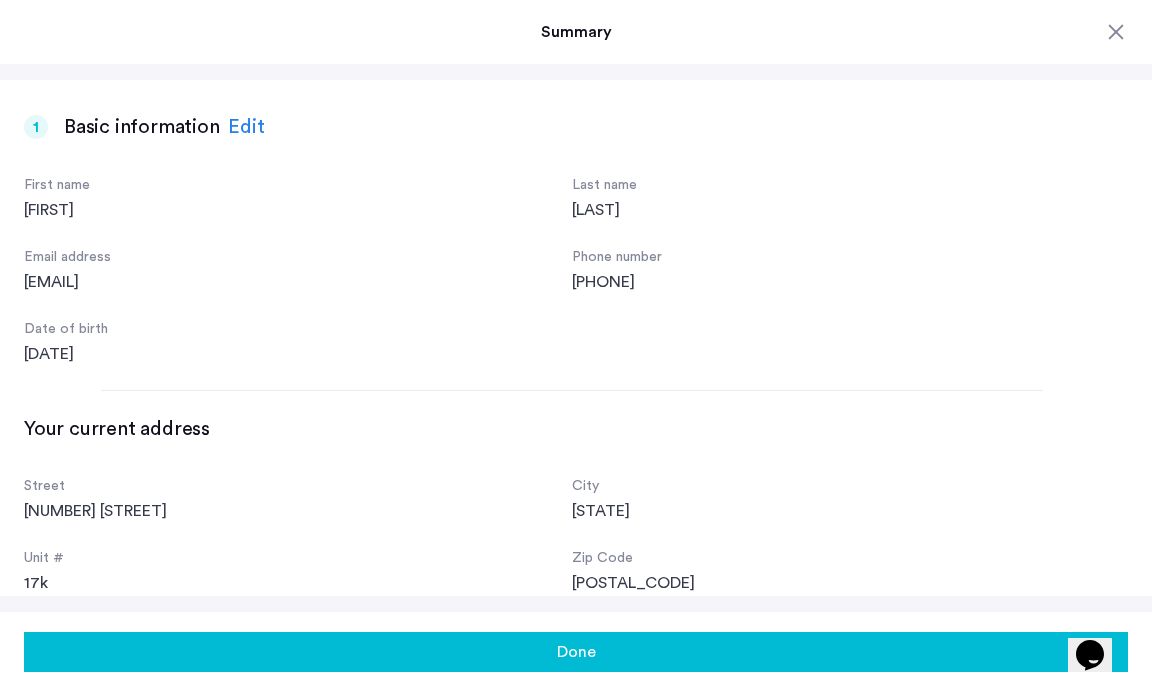 click 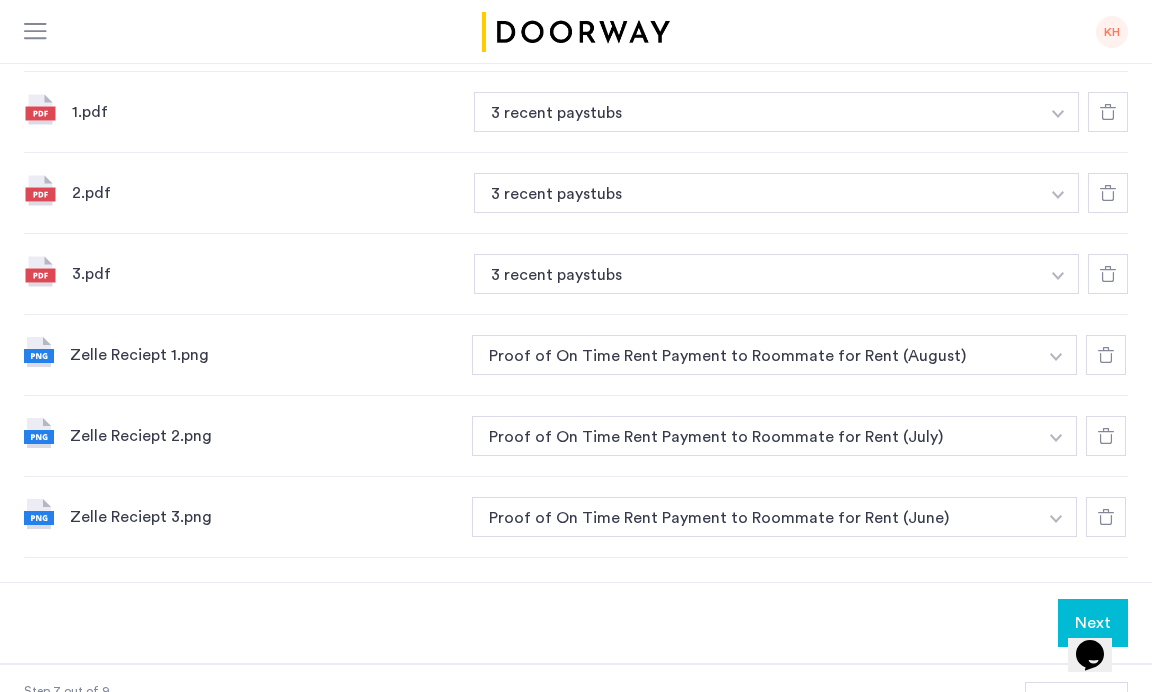 scroll, scrollTop: 1263, scrollLeft: 0, axis: vertical 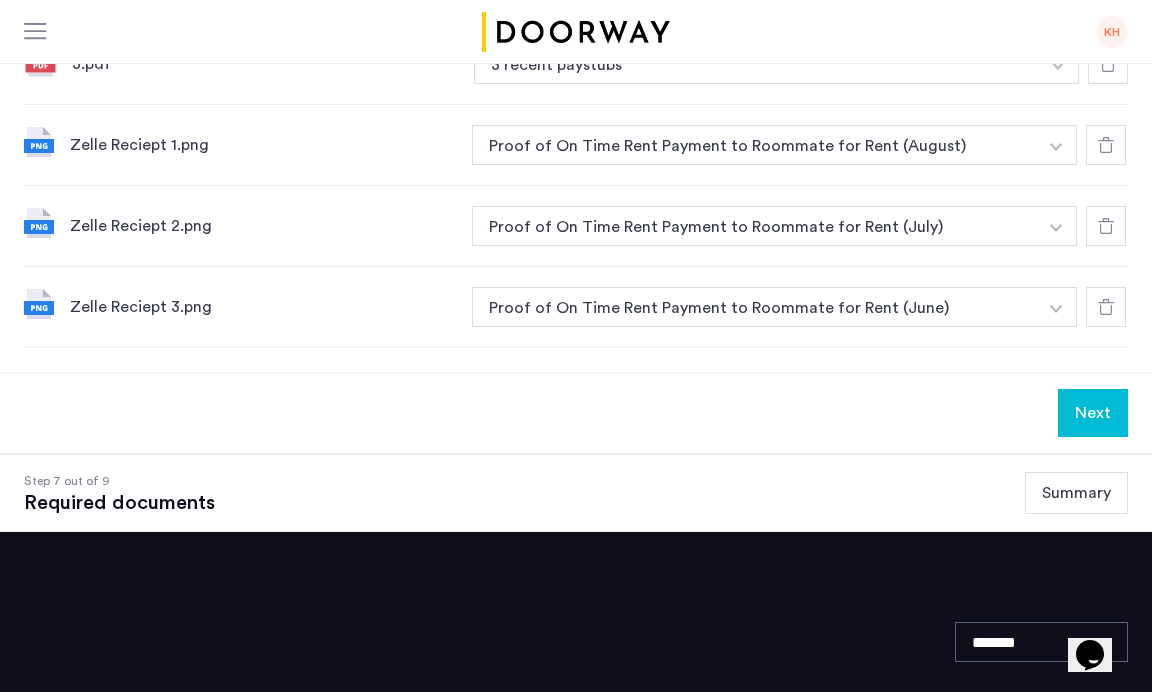 click on "Next" 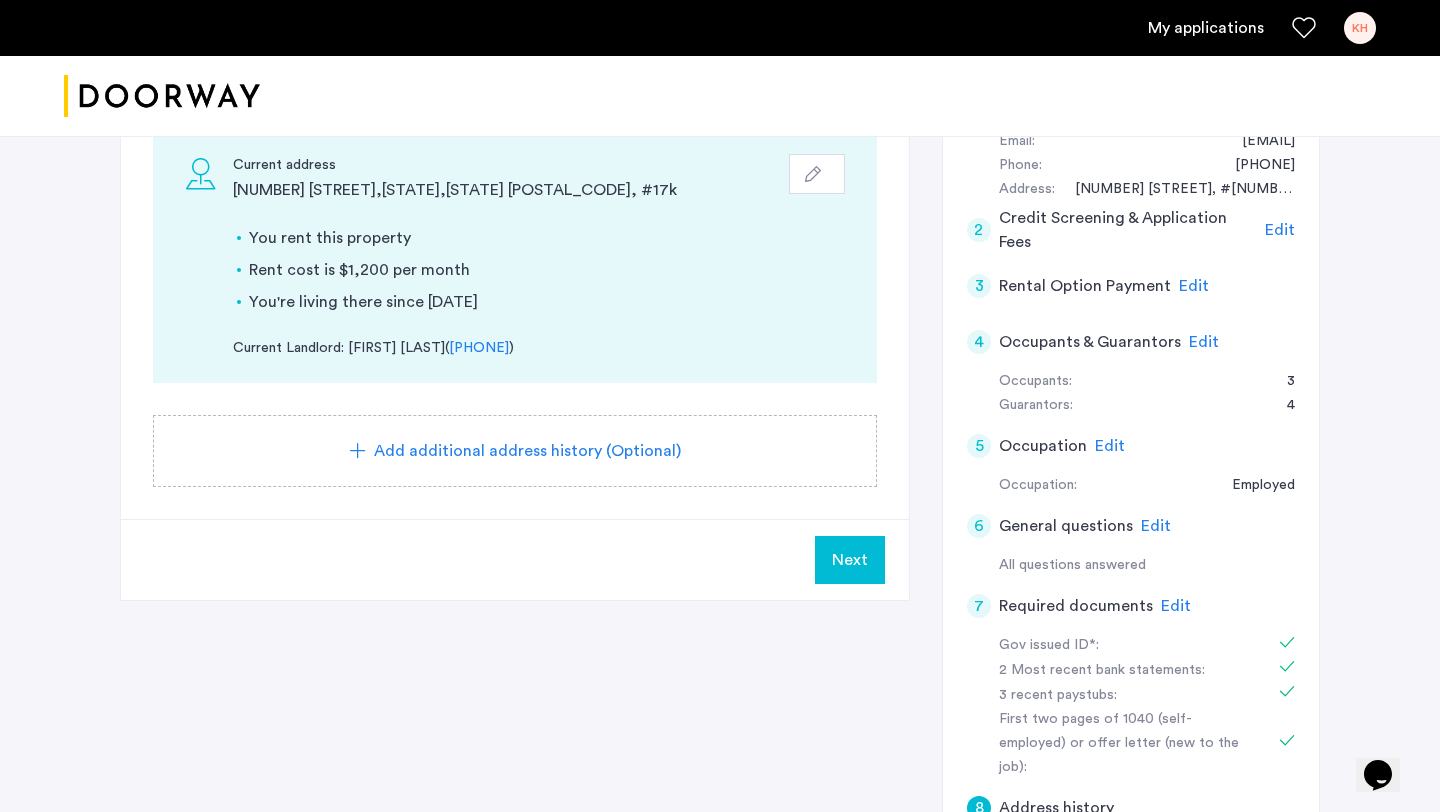 scroll, scrollTop: 422, scrollLeft: 0, axis: vertical 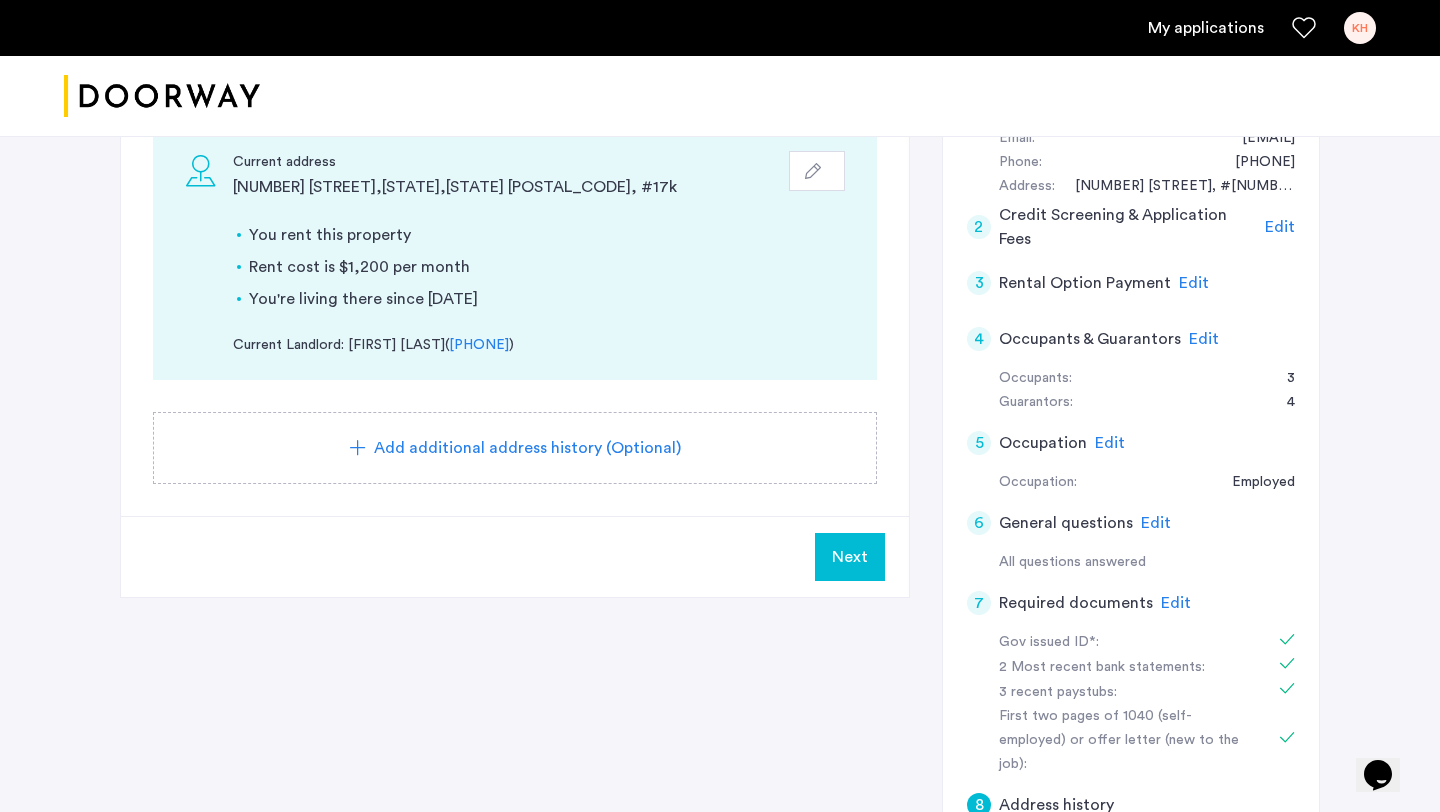 click on "Edit" 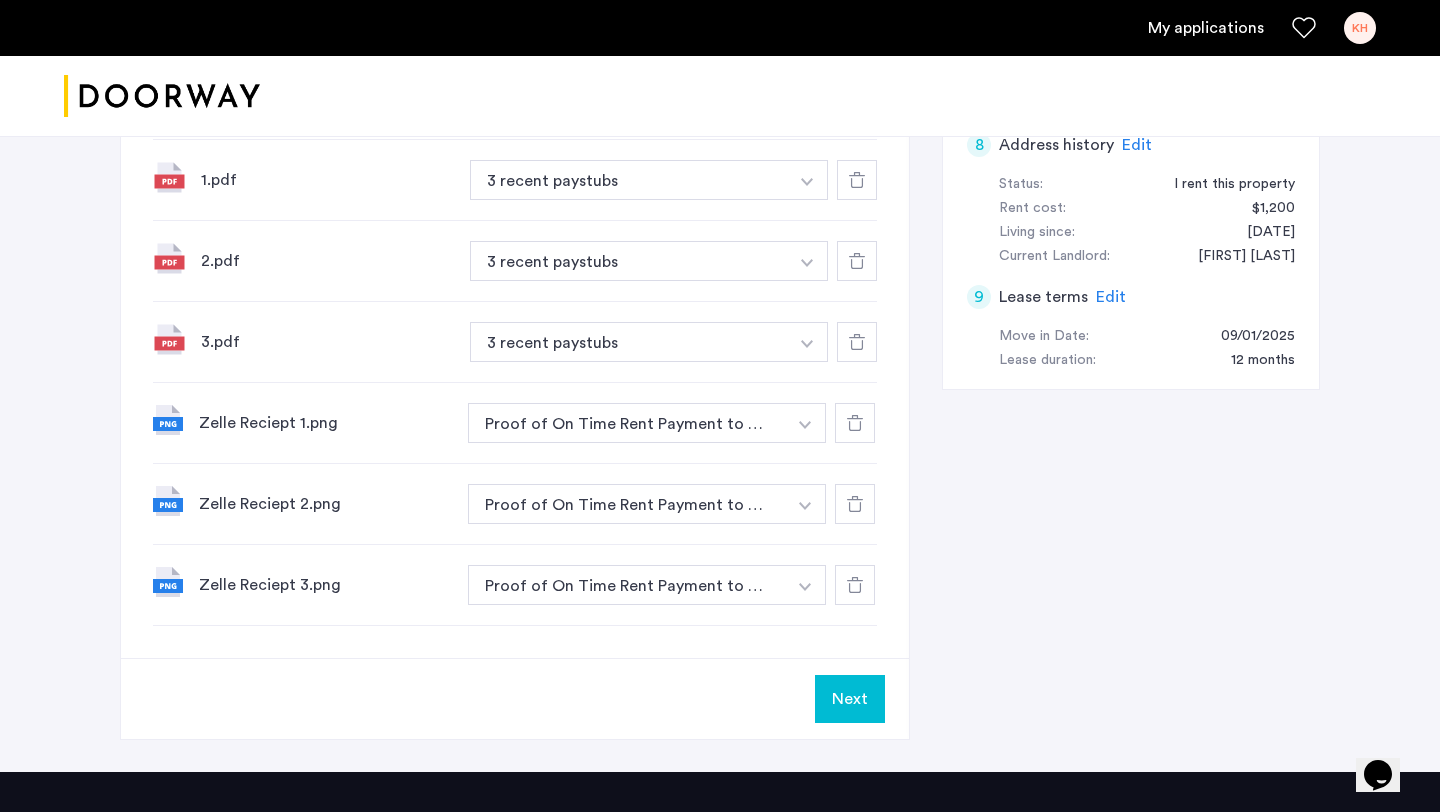 scroll, scrollTop: 1085, scrollLeft: 0, axis: vertical 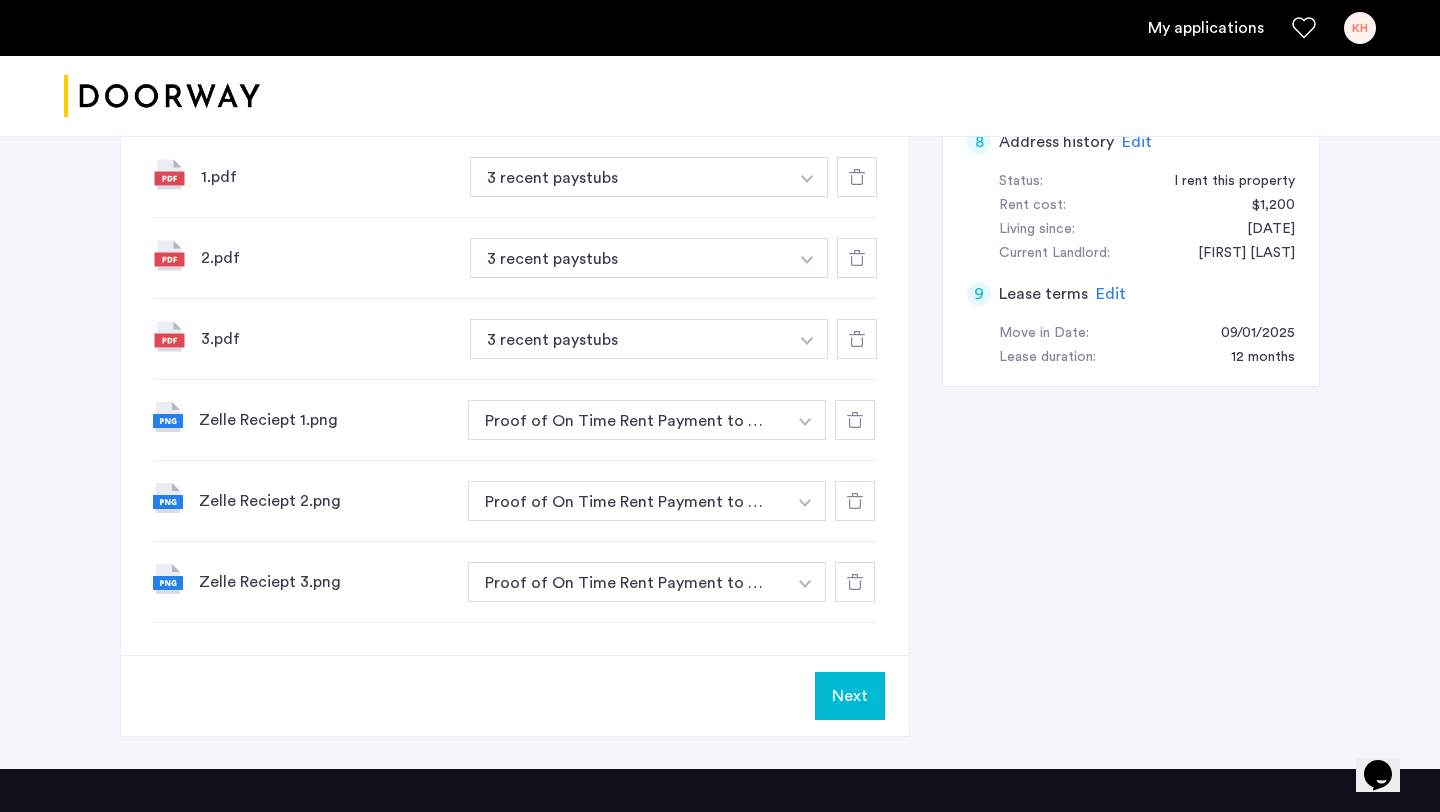 click on "Next" 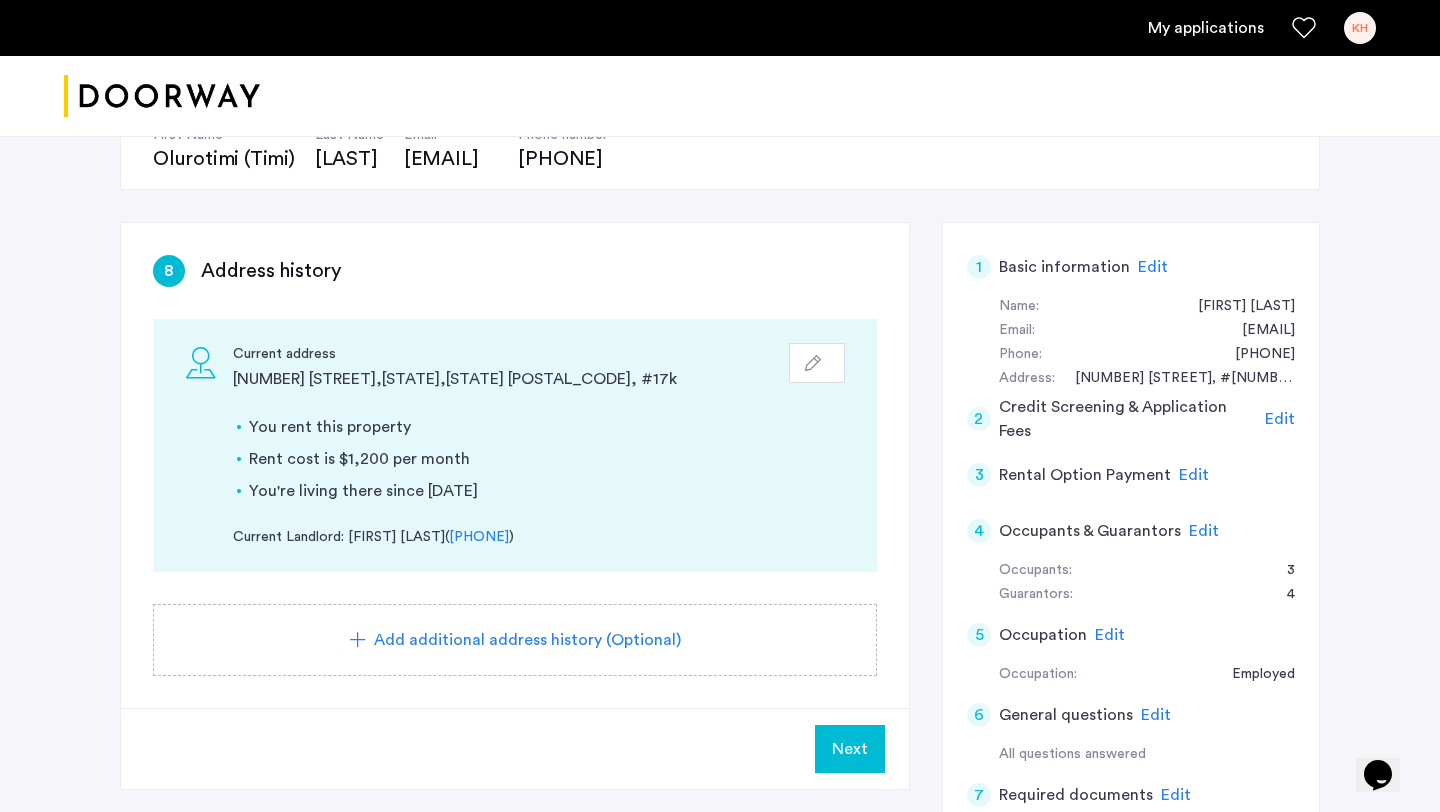 scroll, scrollTop: 242, scrollLeft: 0, axis: vertical 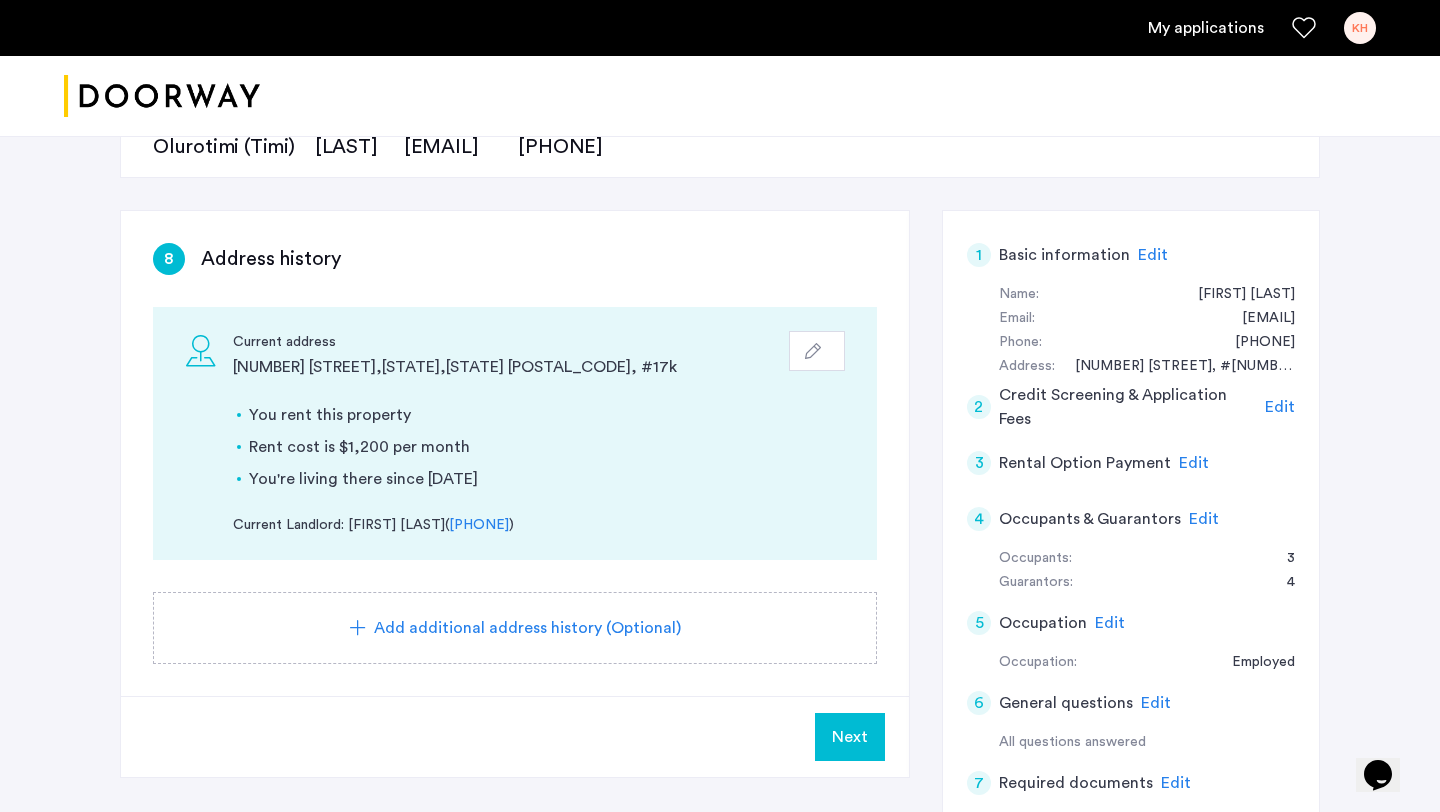 click on "Next" 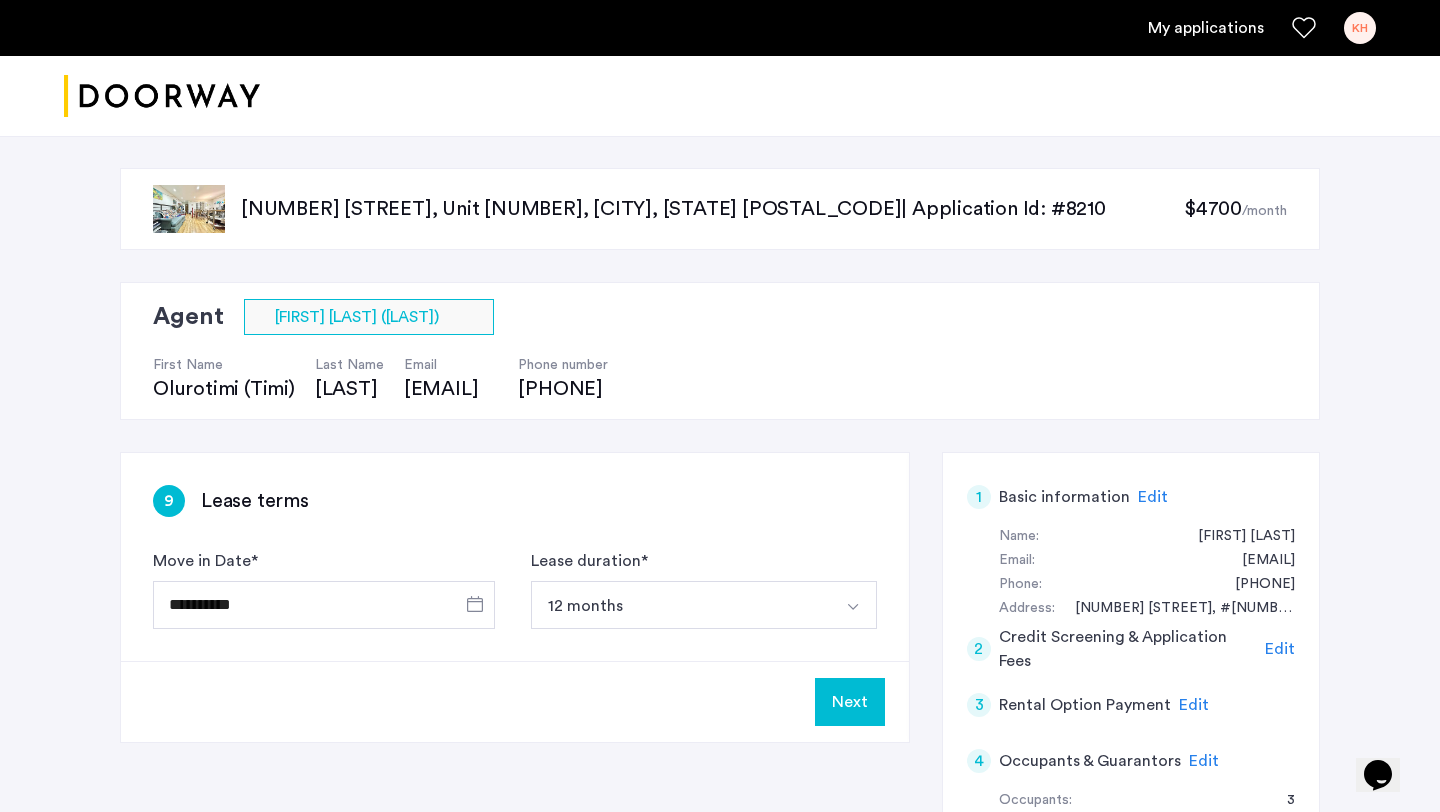 click on "Next" 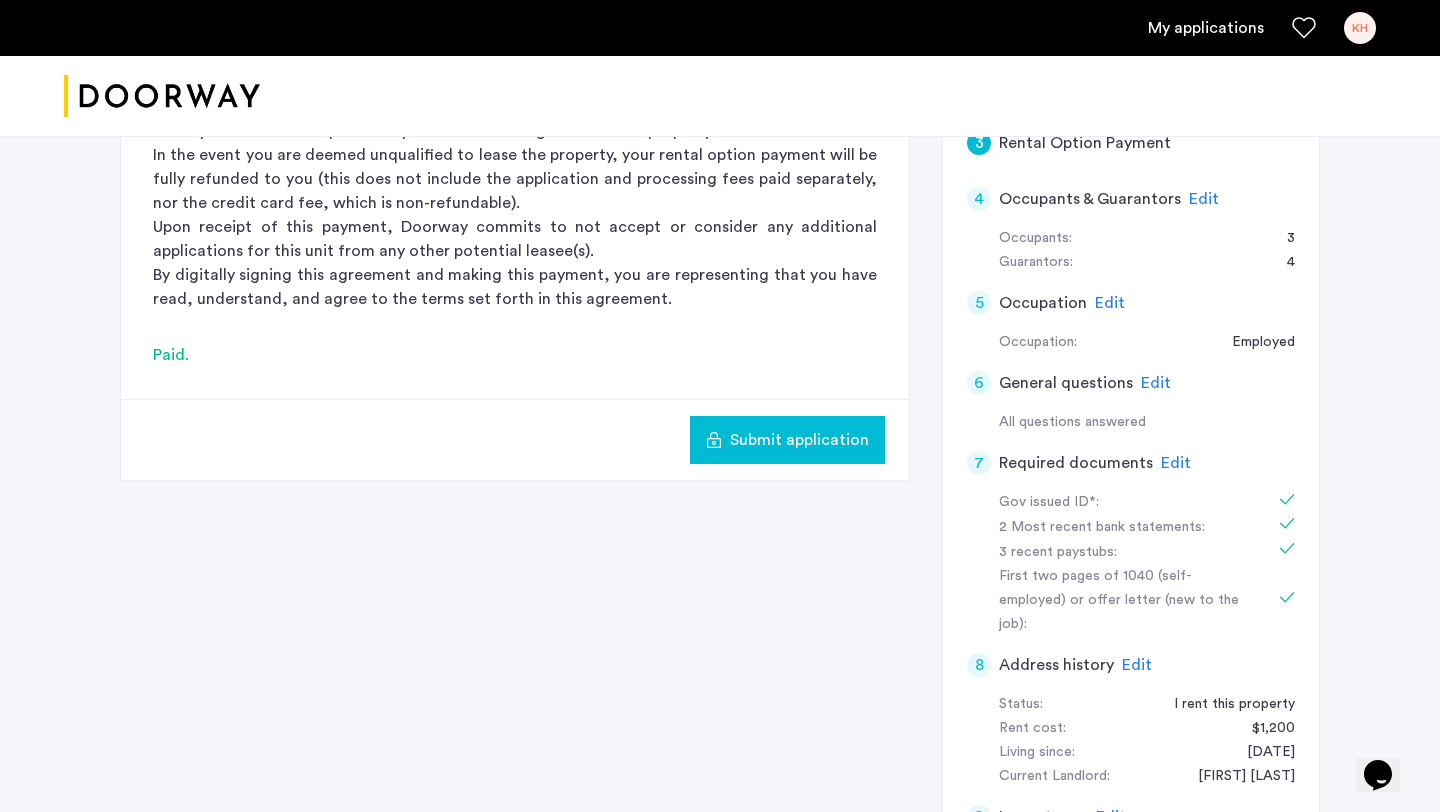 scroll, scrollTop: 513, scrollLeft: 0, axis: vertical 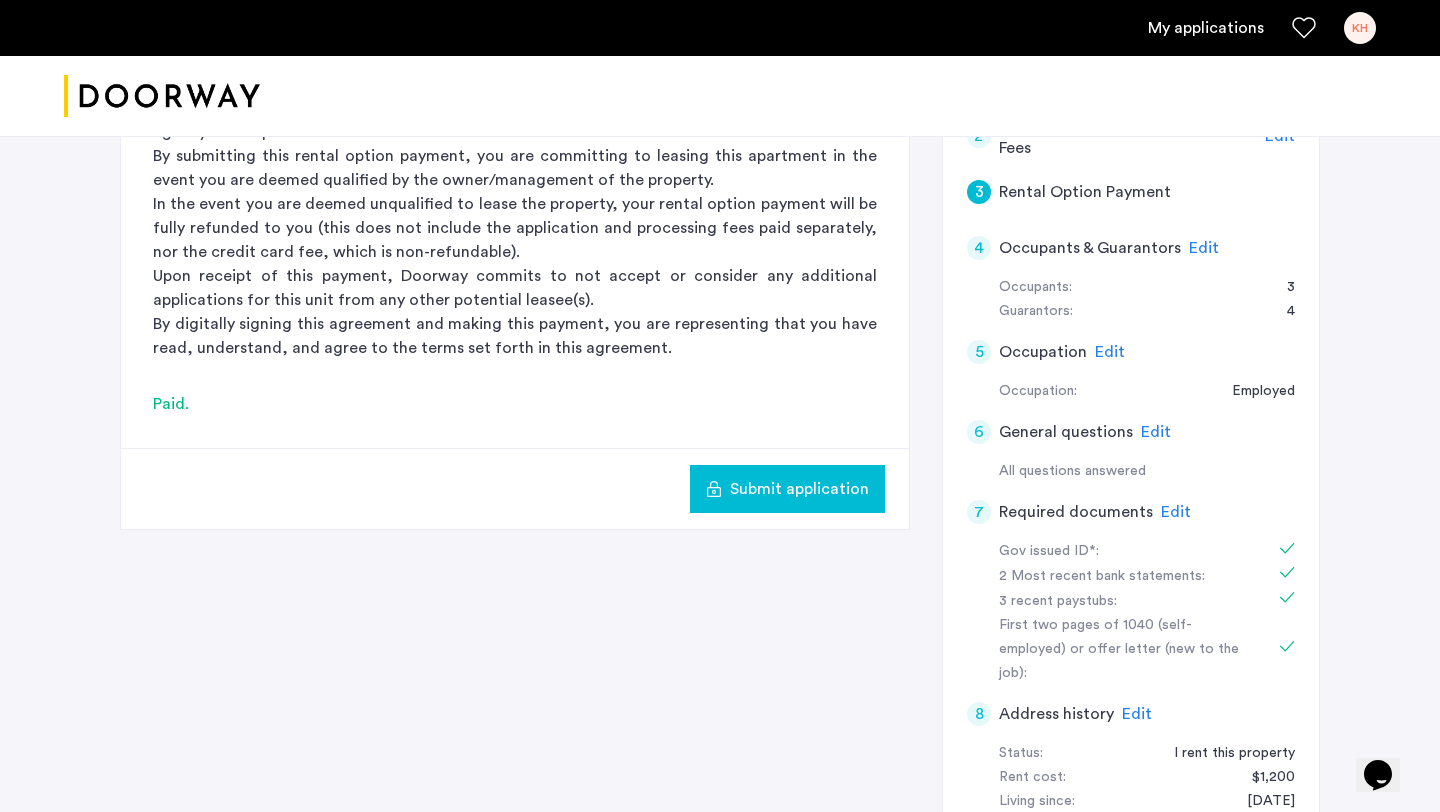 click on "Submit application" 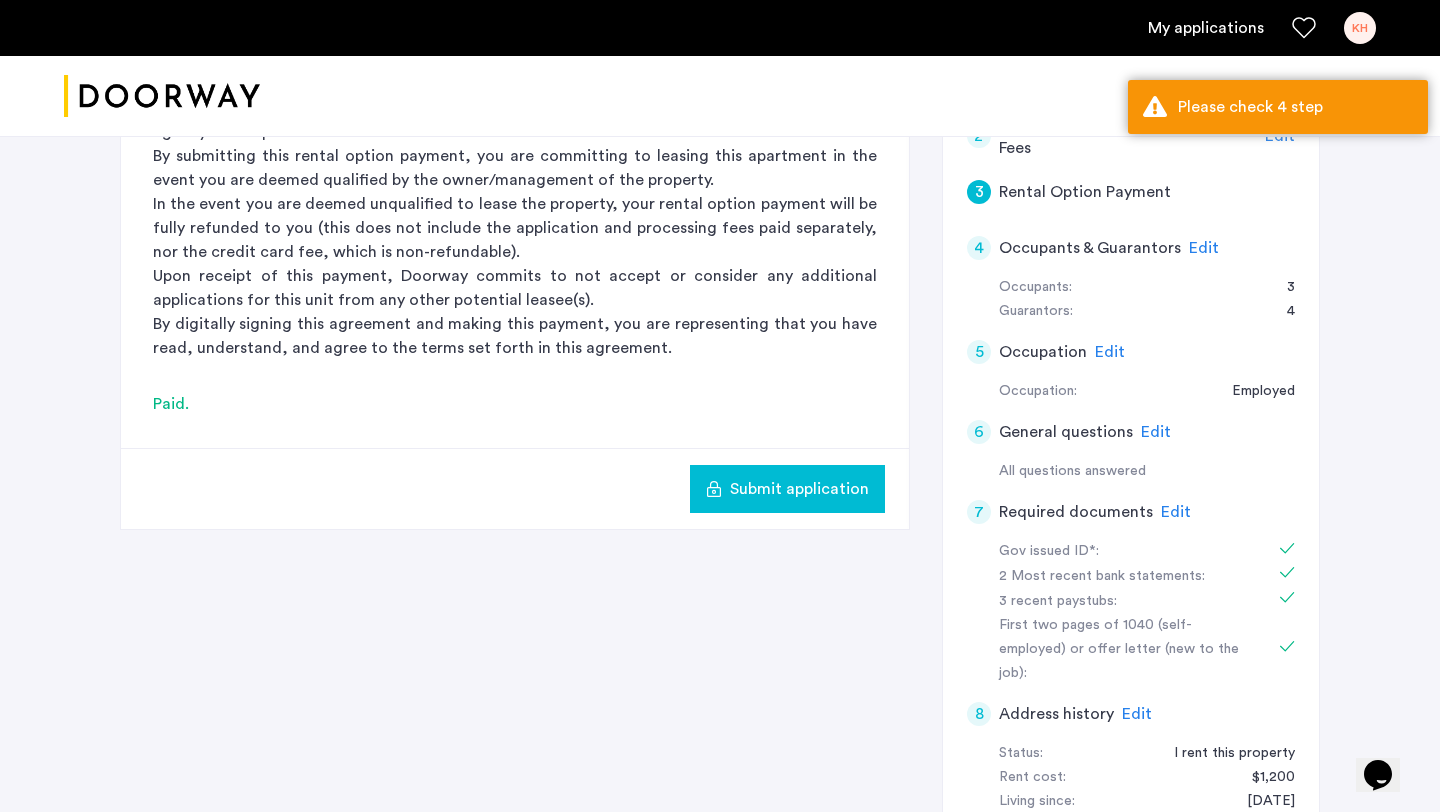 click on "4" 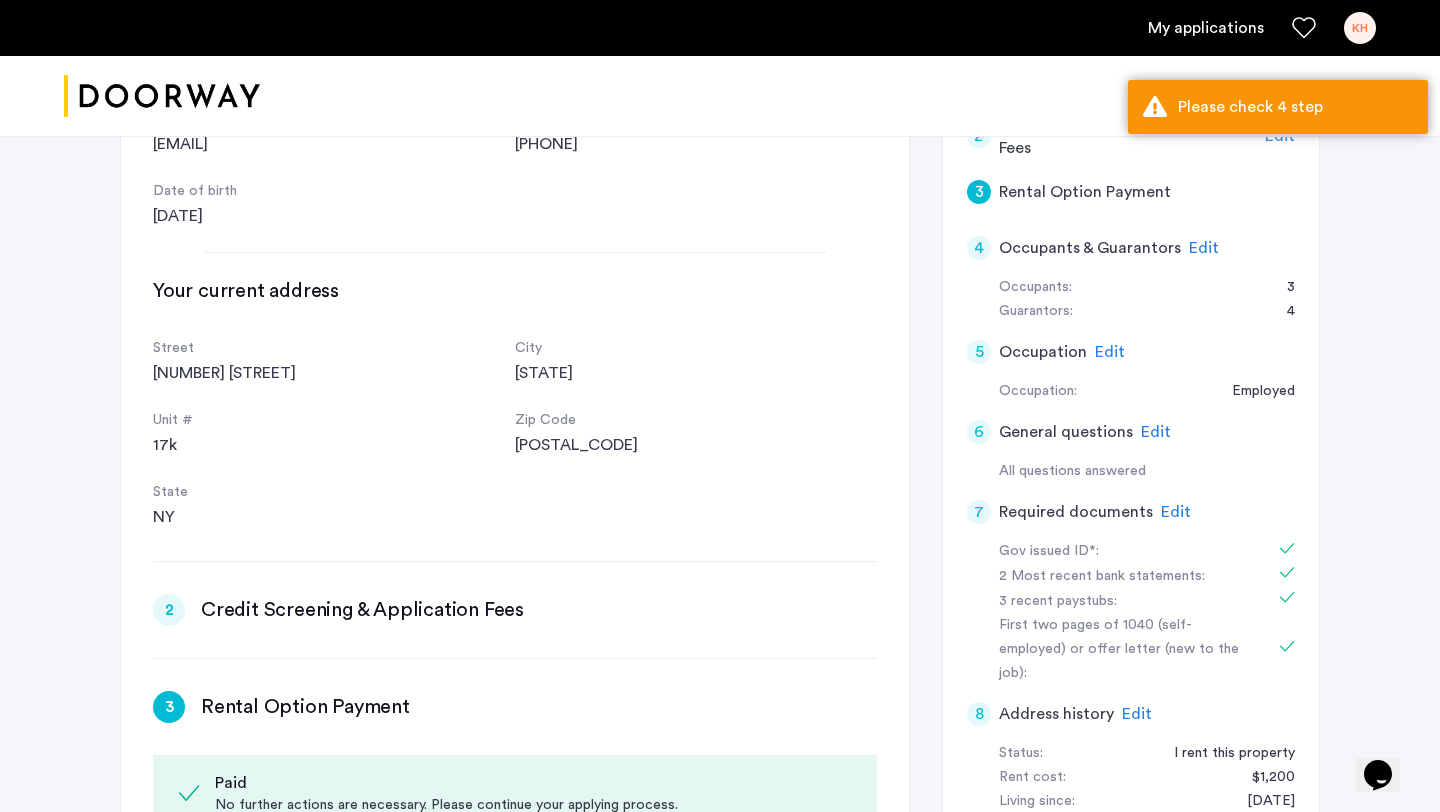 scroll, scrollTop: 922, scrollLeft: 0, axis: vertical 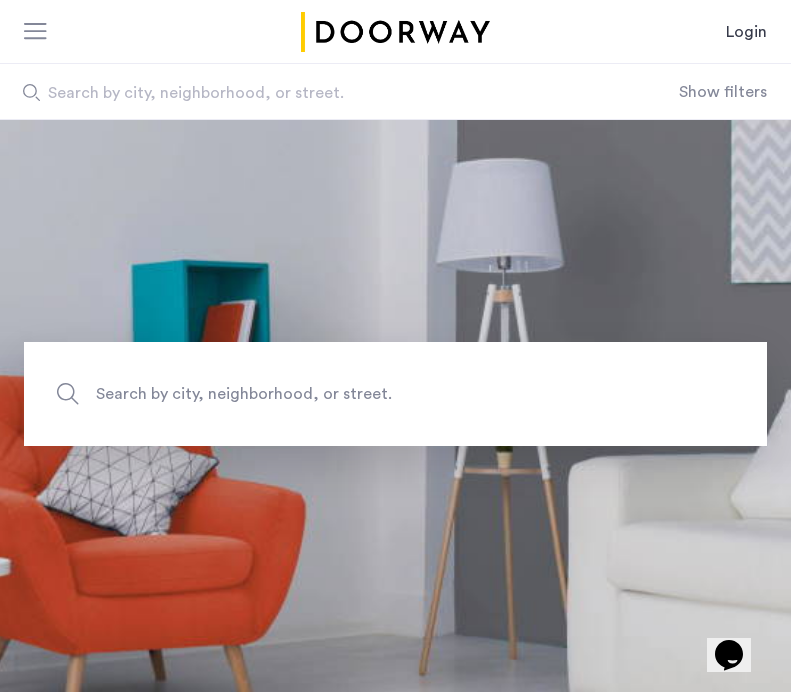 click on "Login" at bounding box center (746, 32) 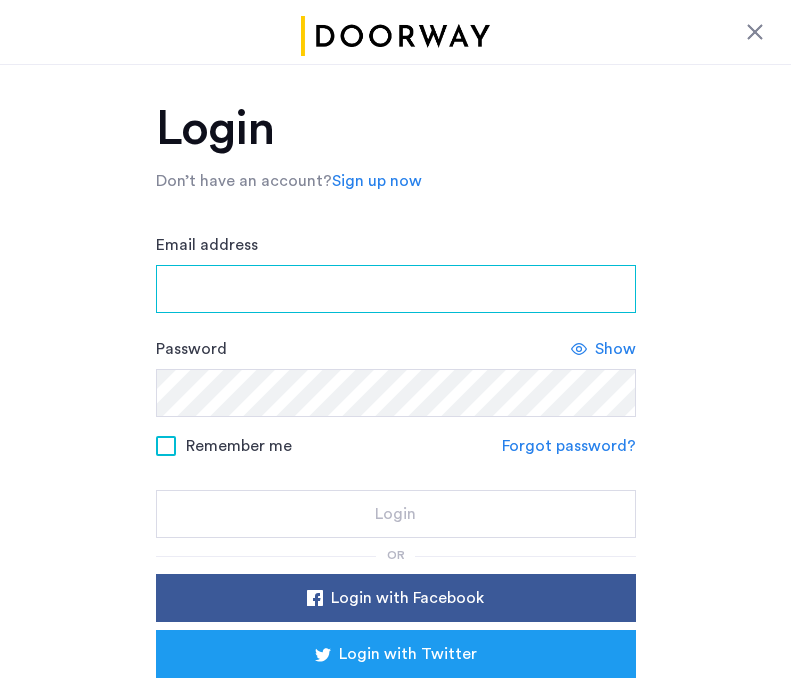 click on "Email address" at bounding box center (396, 289) 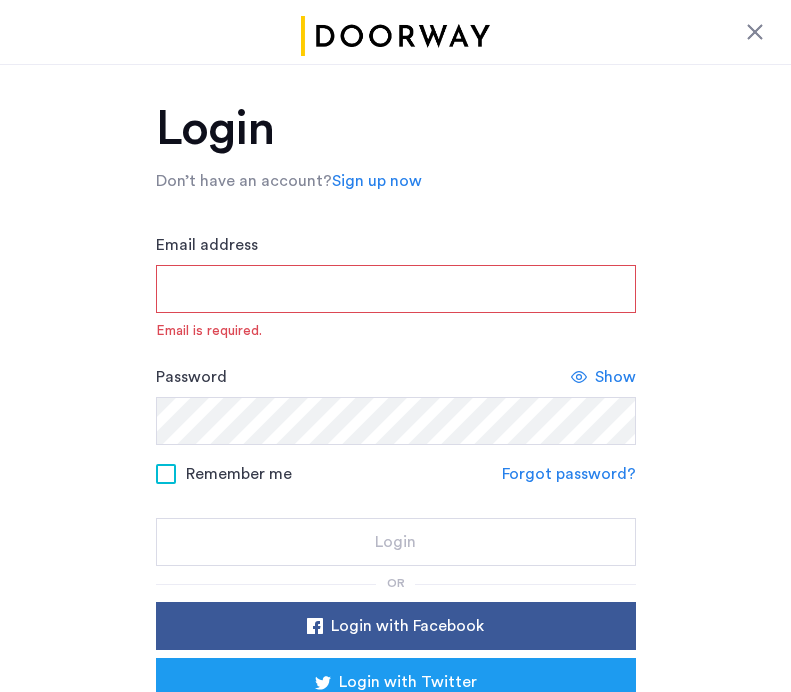 paste on "**********" 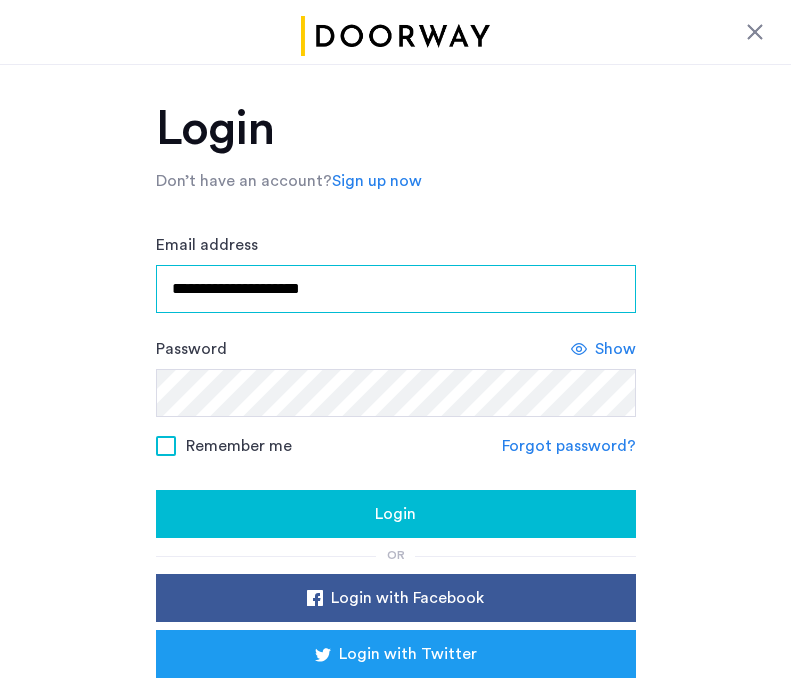 type on "**********" 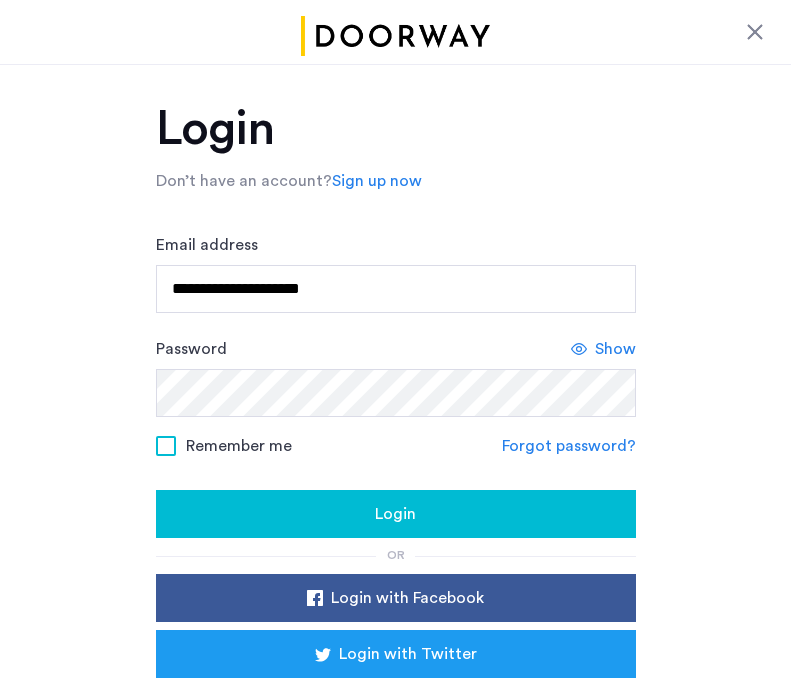 click on "Login" 